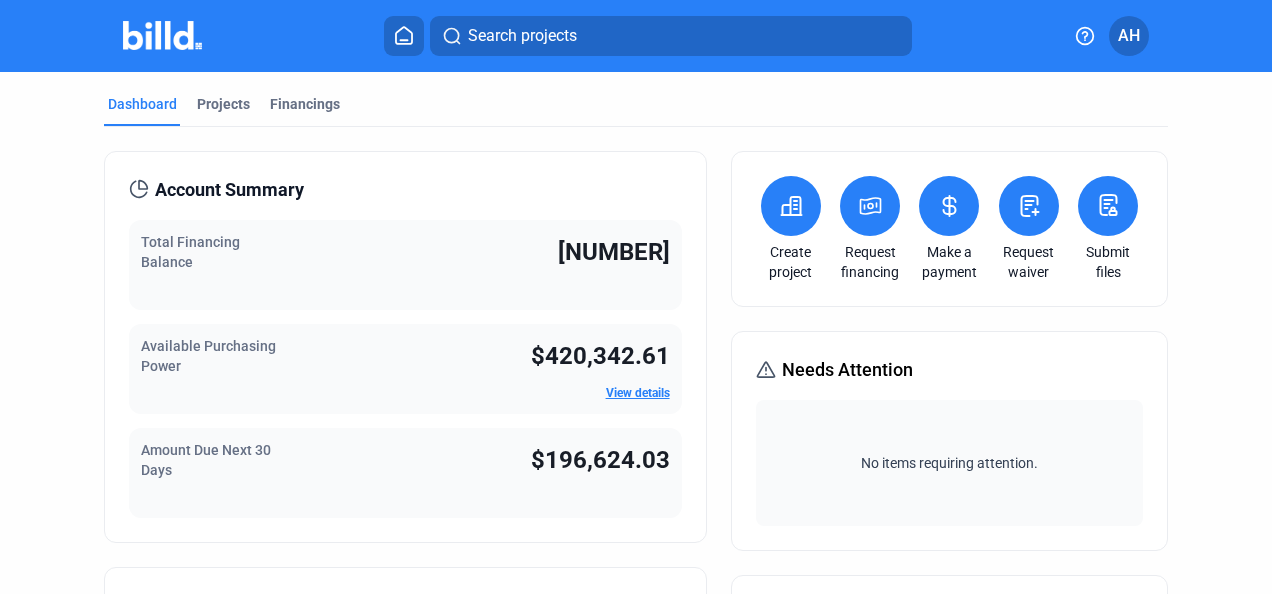 scroll, scrollTop: 0, scrollLeft: 0, axis: both 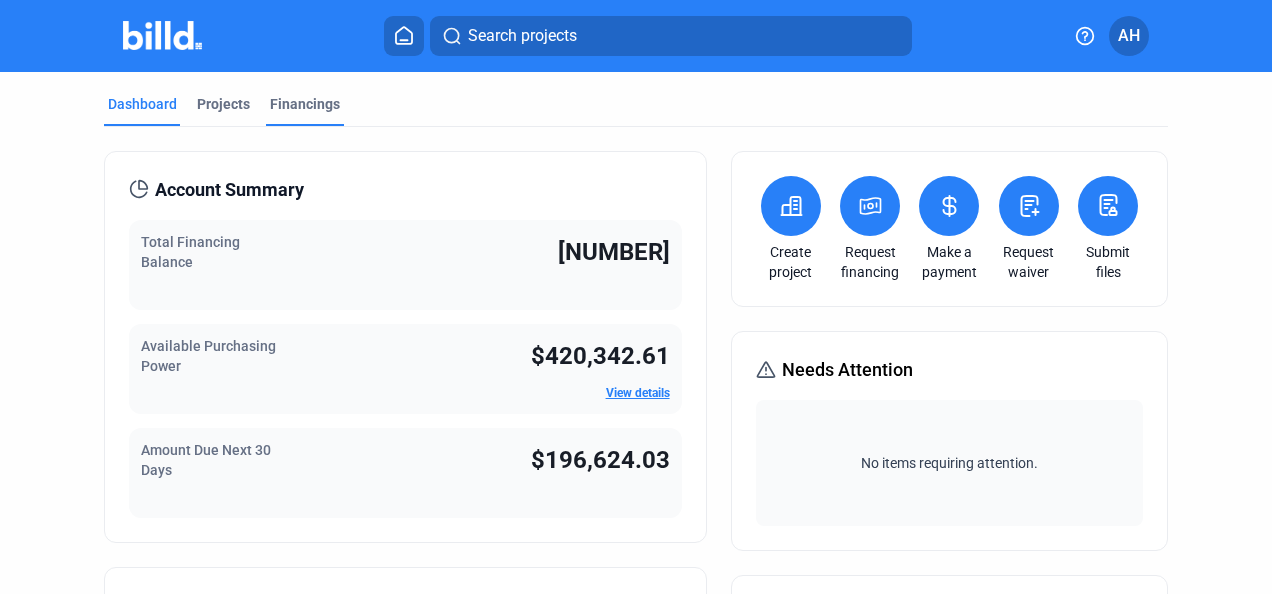 click on "Financings" at bounding box center (305, 104) 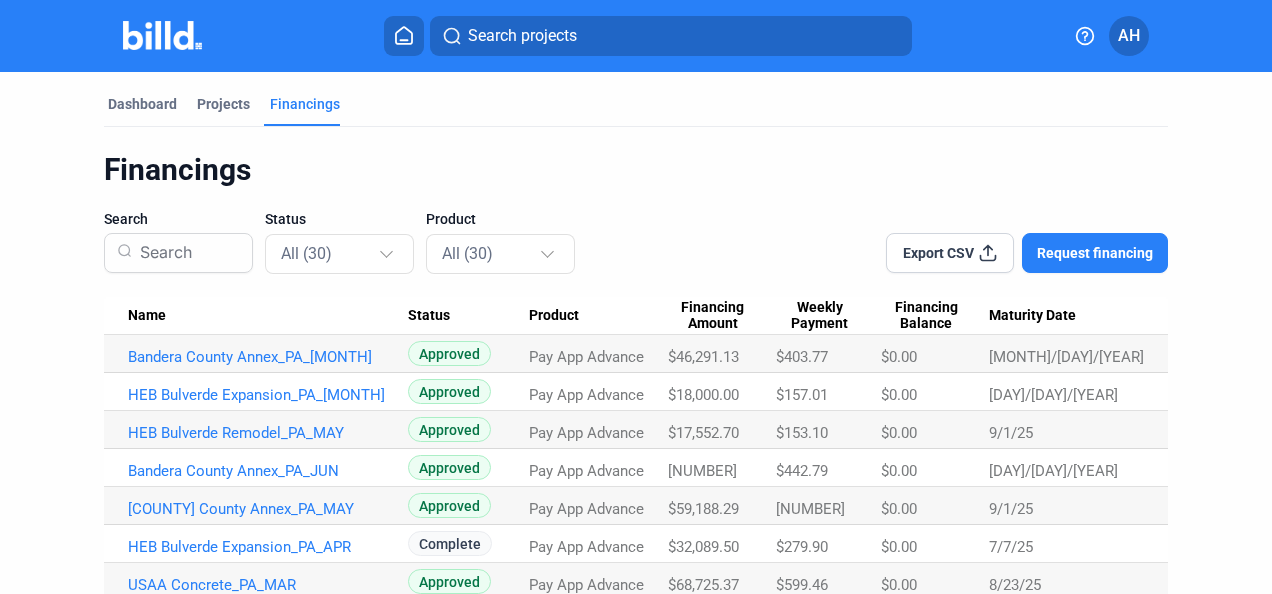 click on "Request financing" at bounding box center (1095, 253) 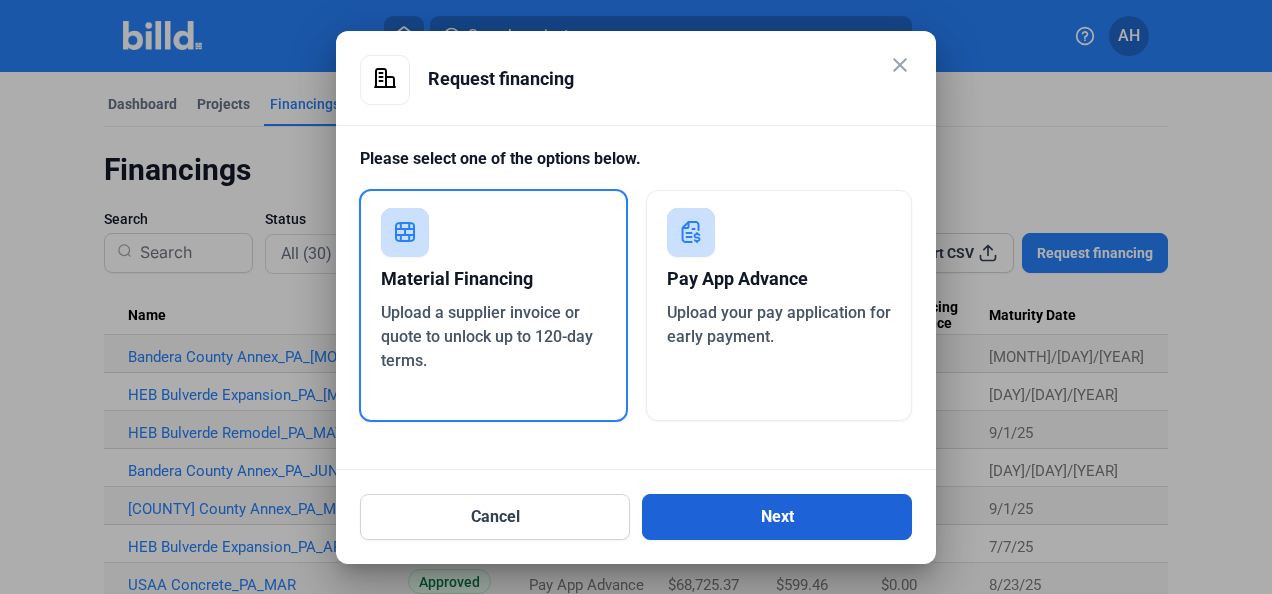 click on "Next" at bounding box center [777, 517] 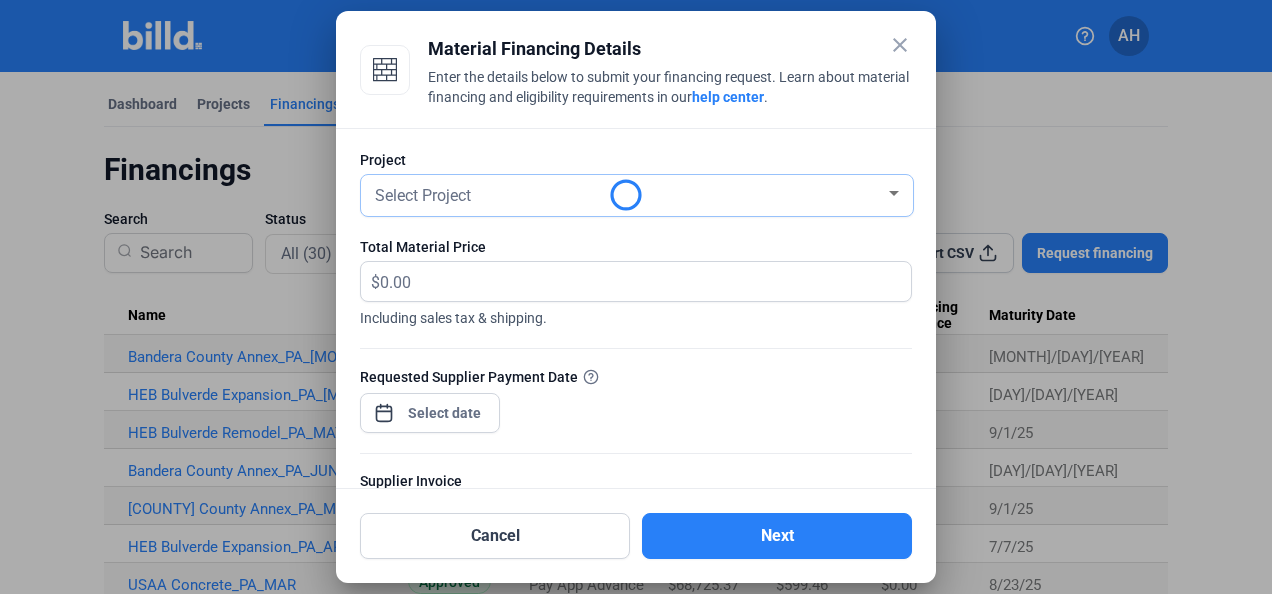click on "Select Project" at bounding box center [628, 194] 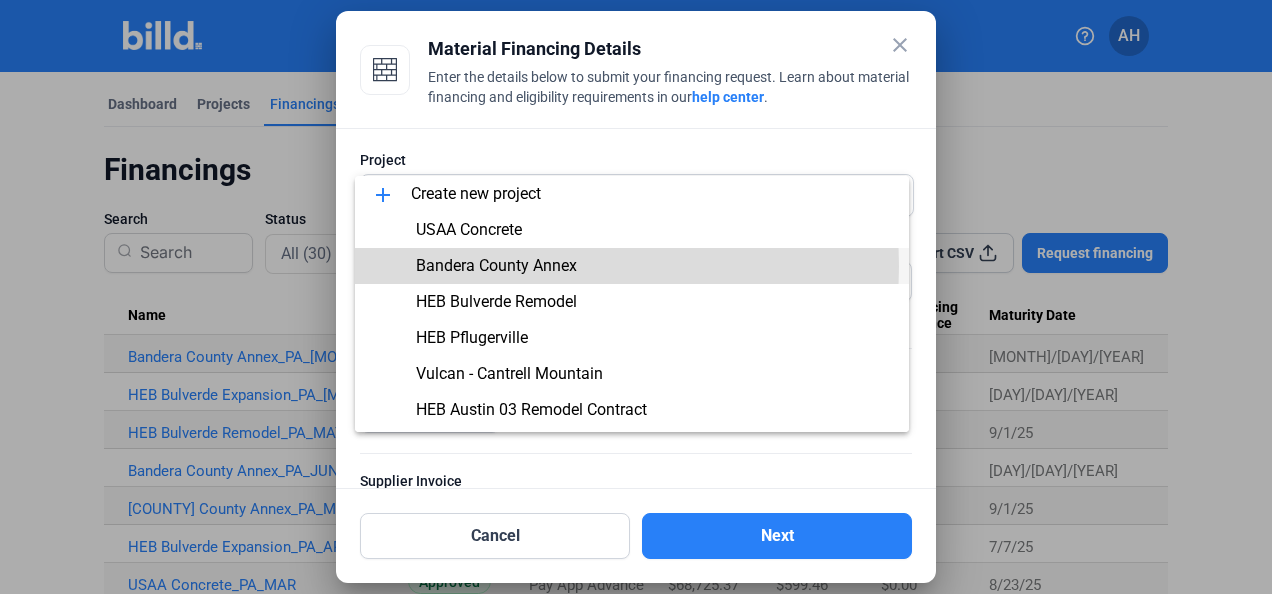 click on "Bandera County Annex" at bounding box center [496, 265] 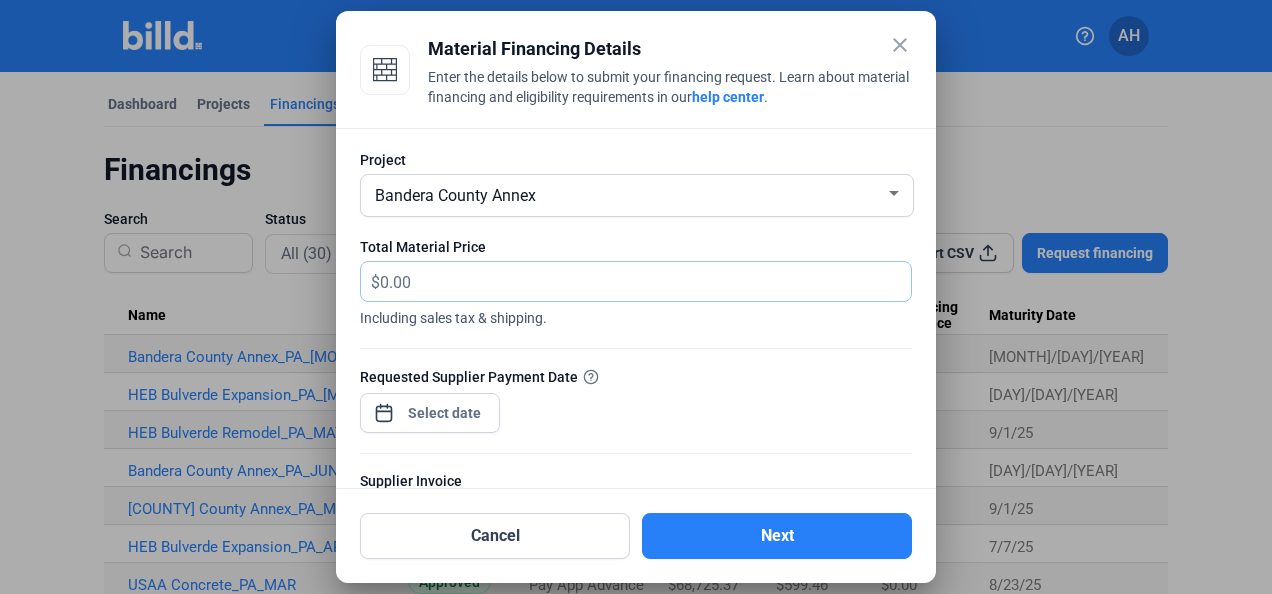click at bounding box center (634, 281) 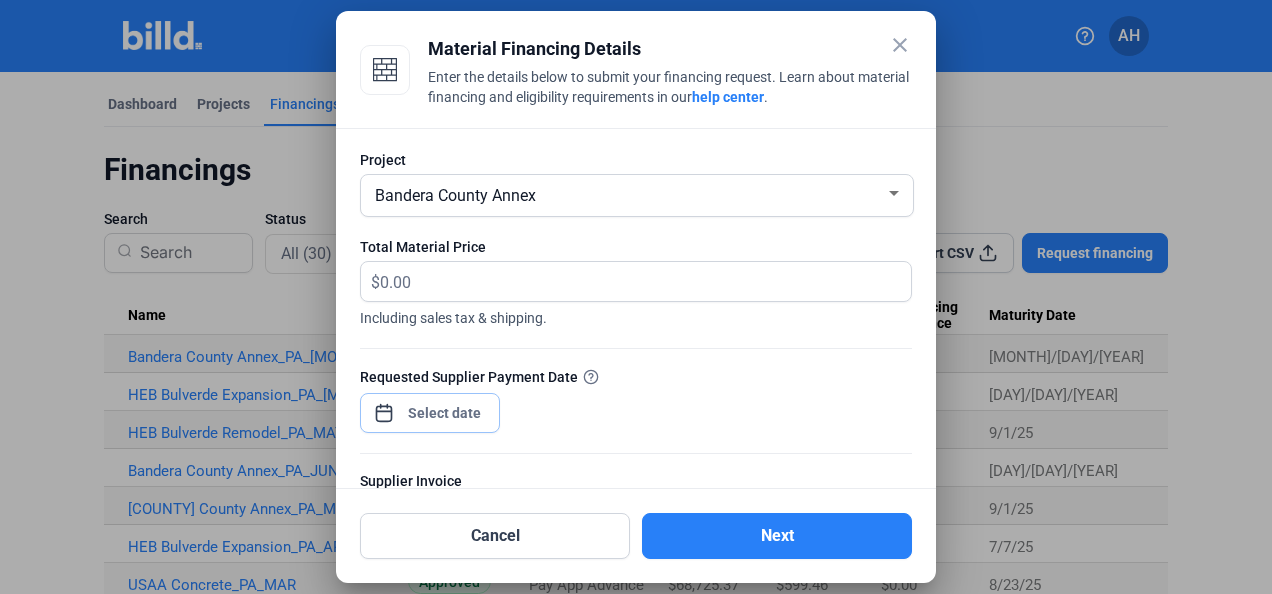click on "close Material Financing Details Enter the details below to submit your financing request. Learn about material financing and eligibility requirements in our help center. Project [COUNTY] County Annex Total Material Price $ Including sales tax & shipping. Requested Supplier Payment Date Supplier Invoice Upload a copy of your supplier invoice. Click here to learn more about invoice eligibility requirements. Click to upload Tap to upload or drag and drop Up to 20 files, max size per file is 15MB Do any of the attached invoices include a deposit? Yes No Cancel Next" at bounding box center [636, 297] 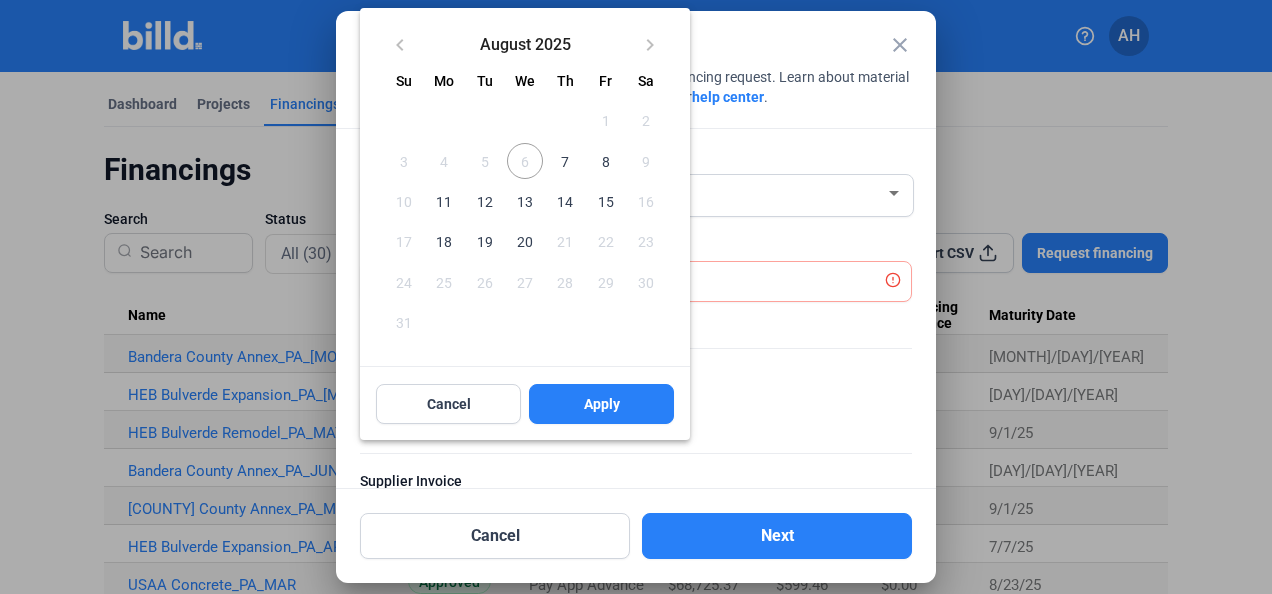 click on "7" at bounding box center (565, 161) 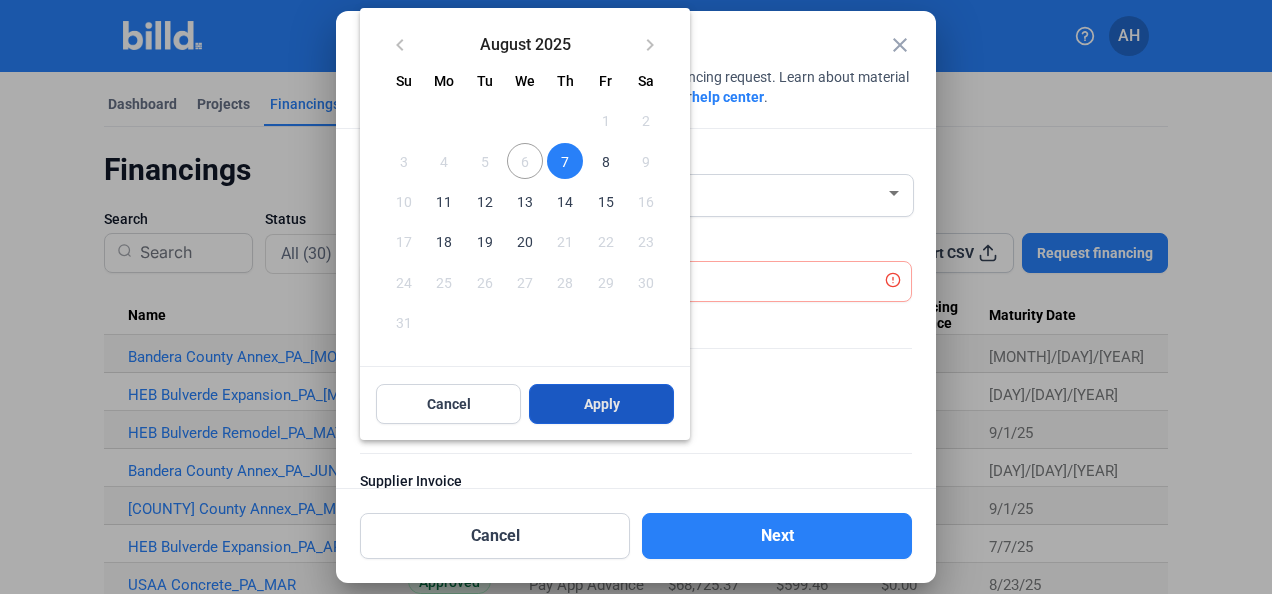 click on "Apply" at bounding box center (601, 404) 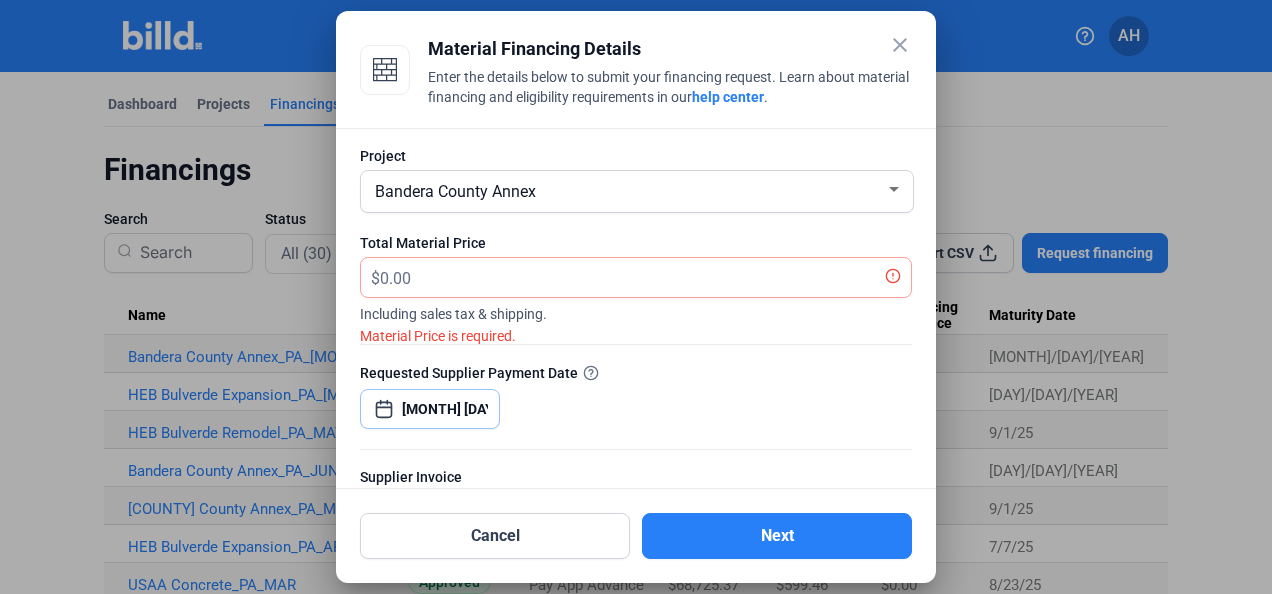 scroll, scrollTop: 0, scrollLeft: 0, axis: both 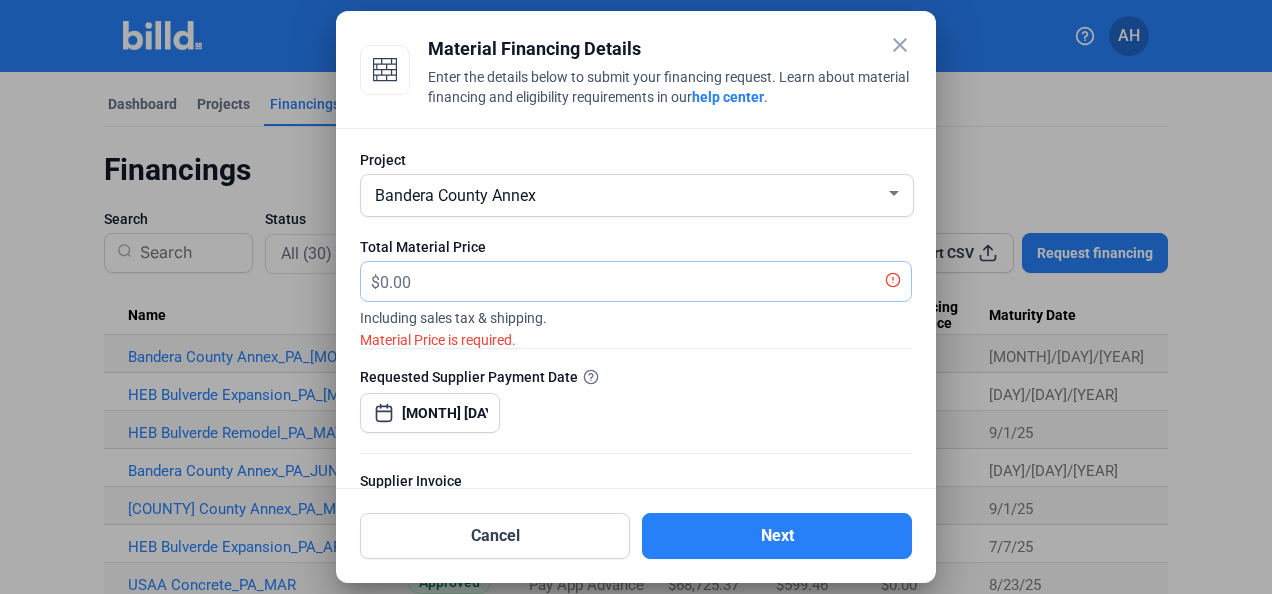 click at bounding box center [634, 281] 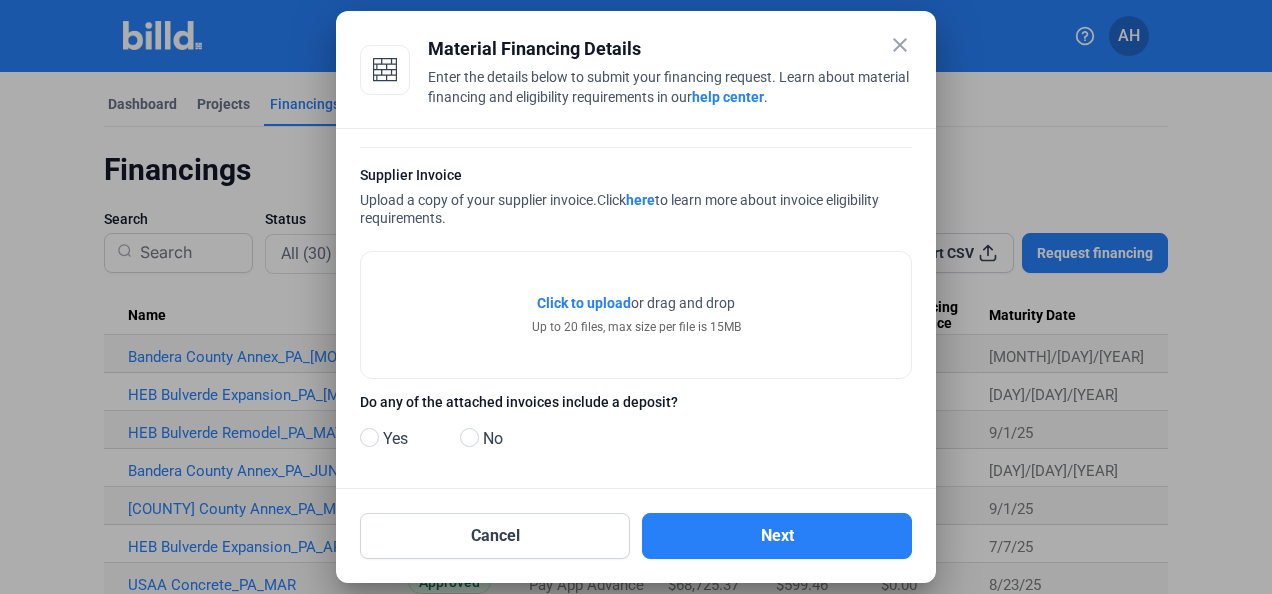 scroll, scrollTop: 308, scrollLeft: 0, axis: vertical 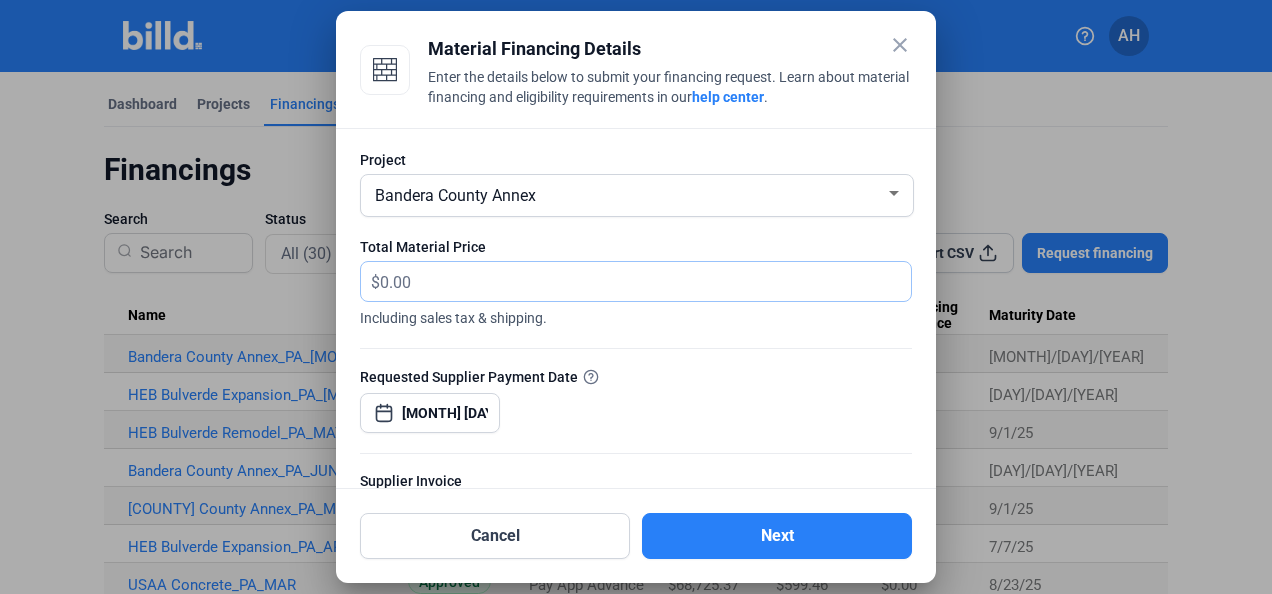 paste on "0021095602-001" 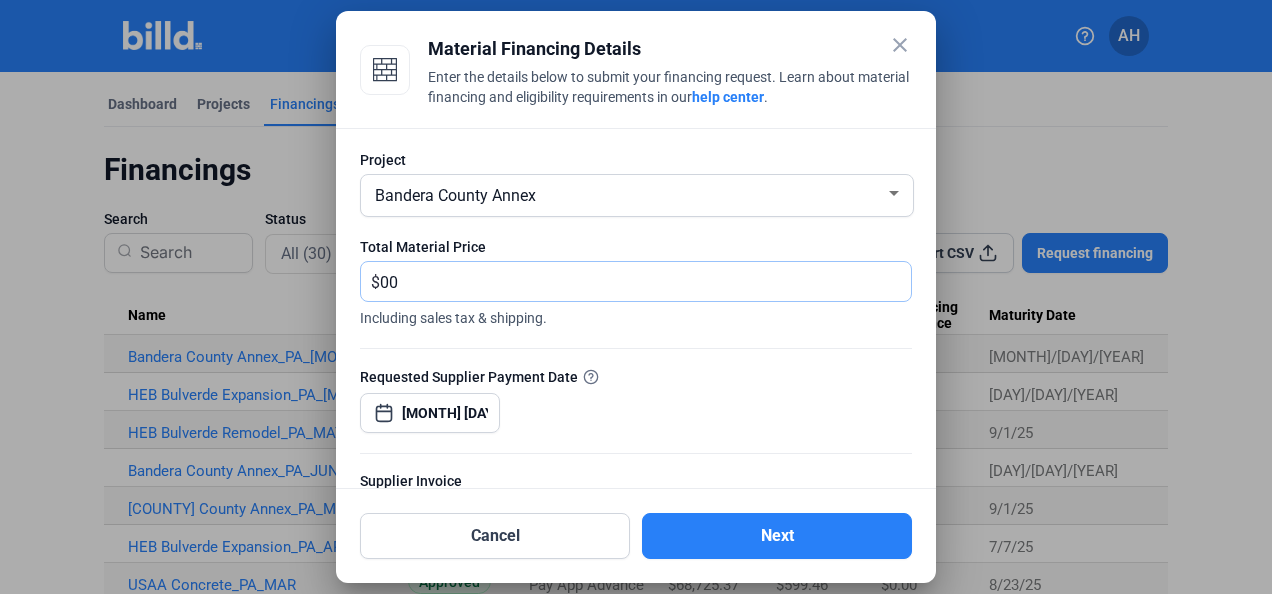 type on "0" 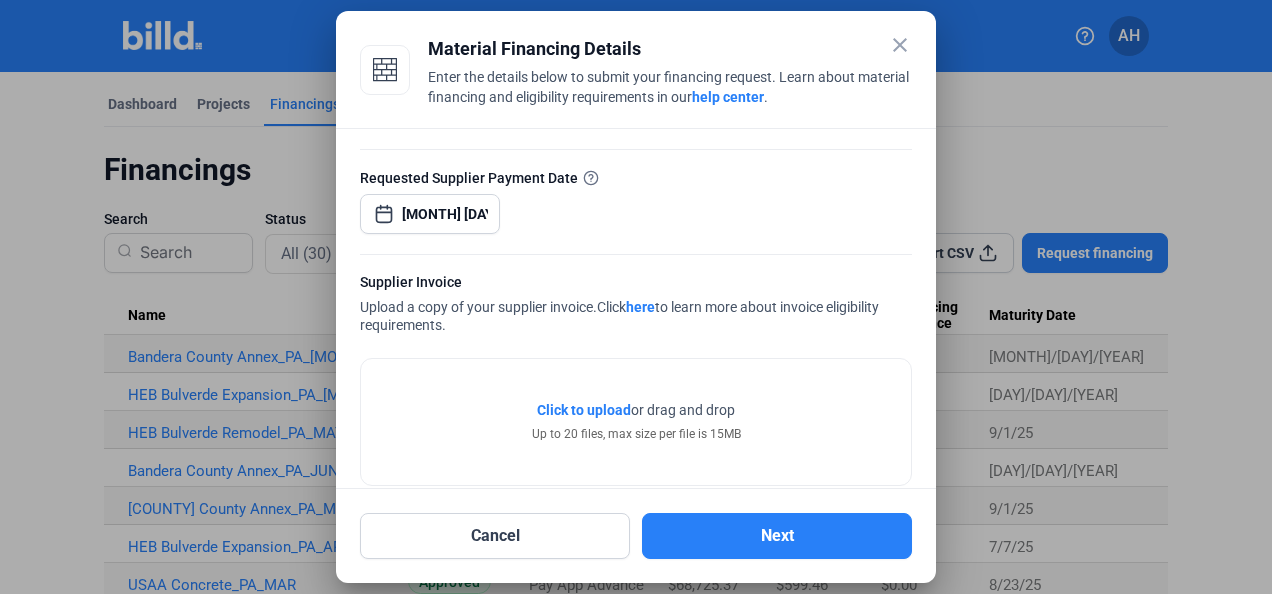 scroll, scrollTop: 200, scrollLeft: 0, axis: vertical 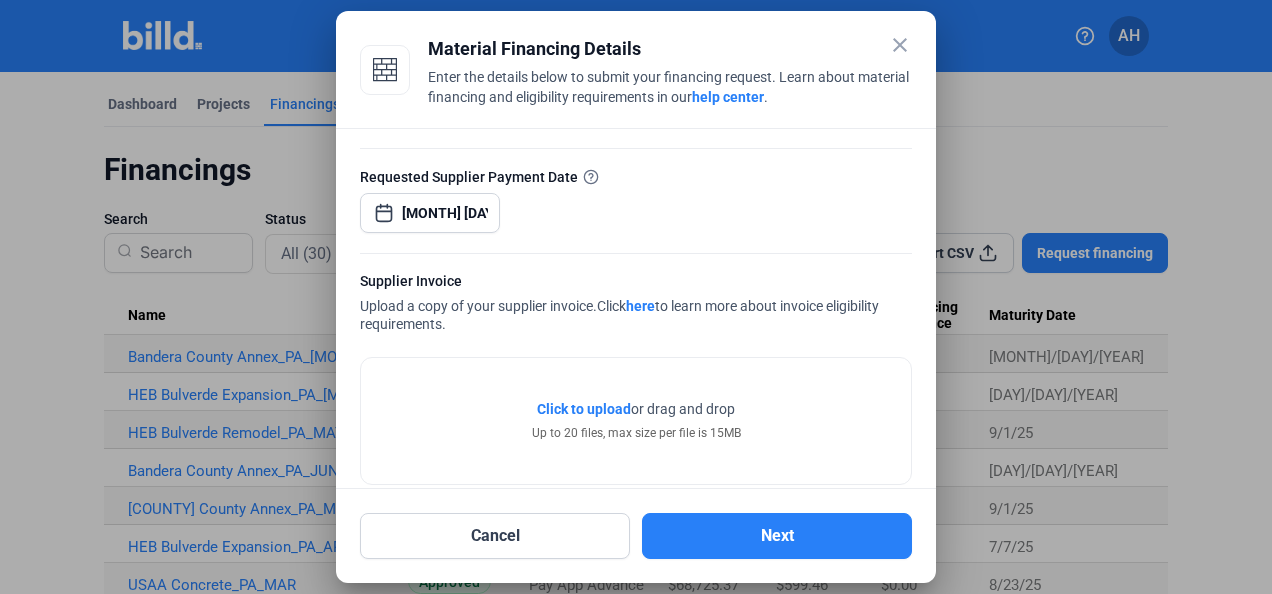 type on "337.50" 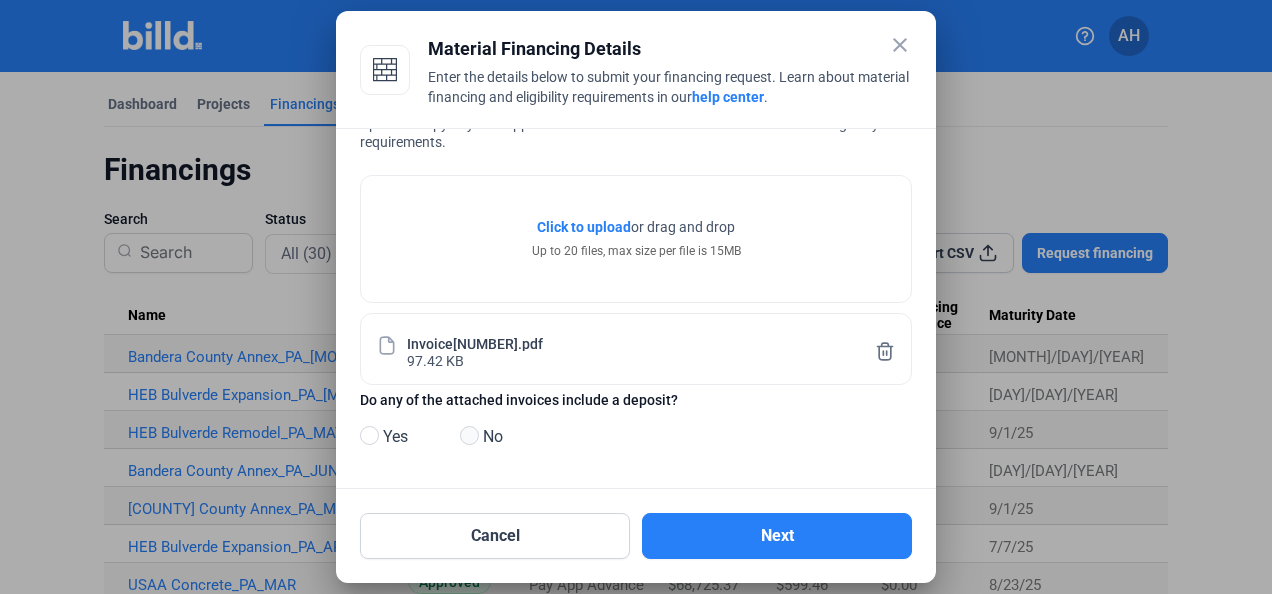 click at bounding box center (469, 435) 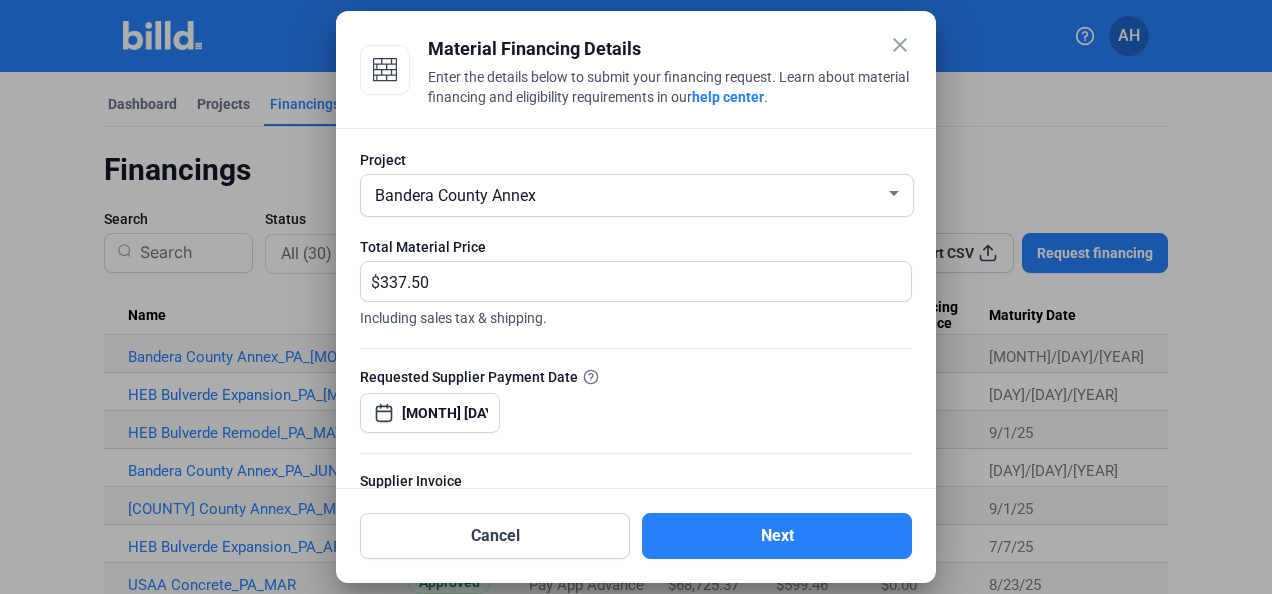 scroll, scrollTop: 382, scrollLeft: 0, axis: vertical 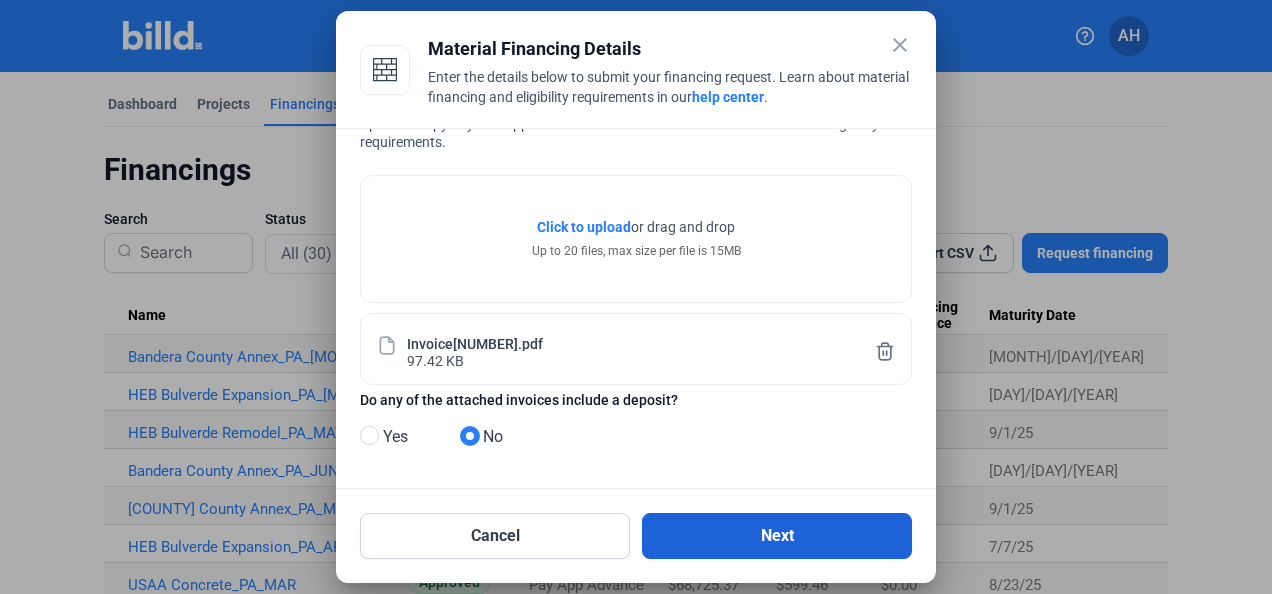 click on "Next" at bounding box center (777, 536) 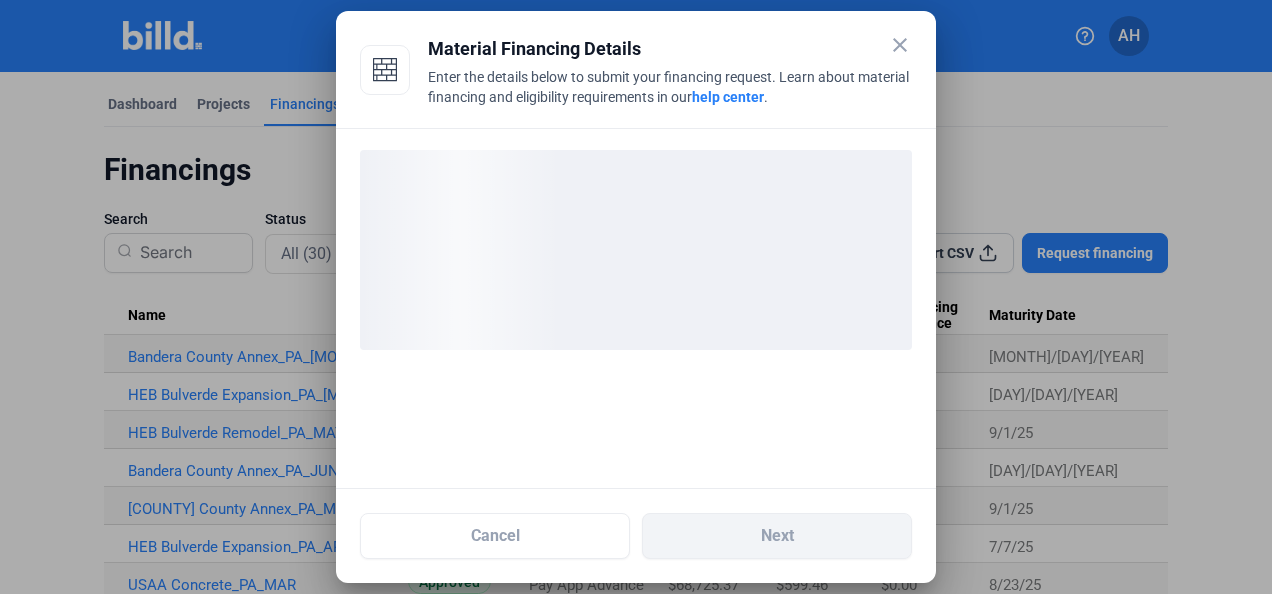 scroll, scrollTop: 0, scrollLeft: 0, axis: both 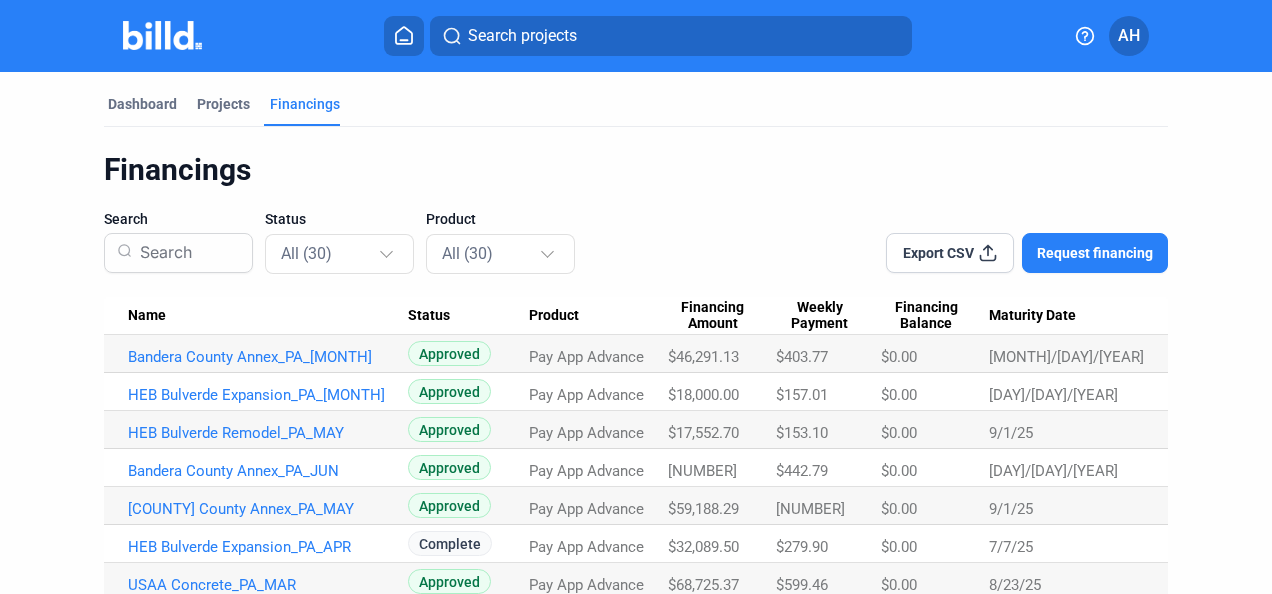 click on "Request financing" at bounding box center [1095, 253] 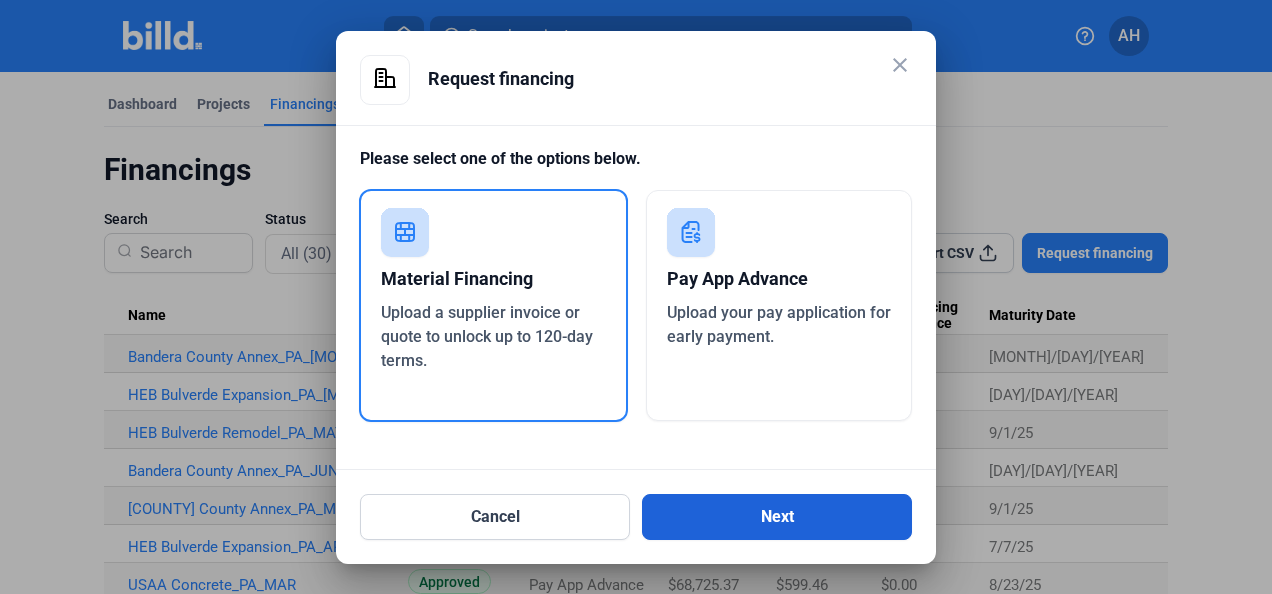 click on "Next" at bounding box center [777, 517] 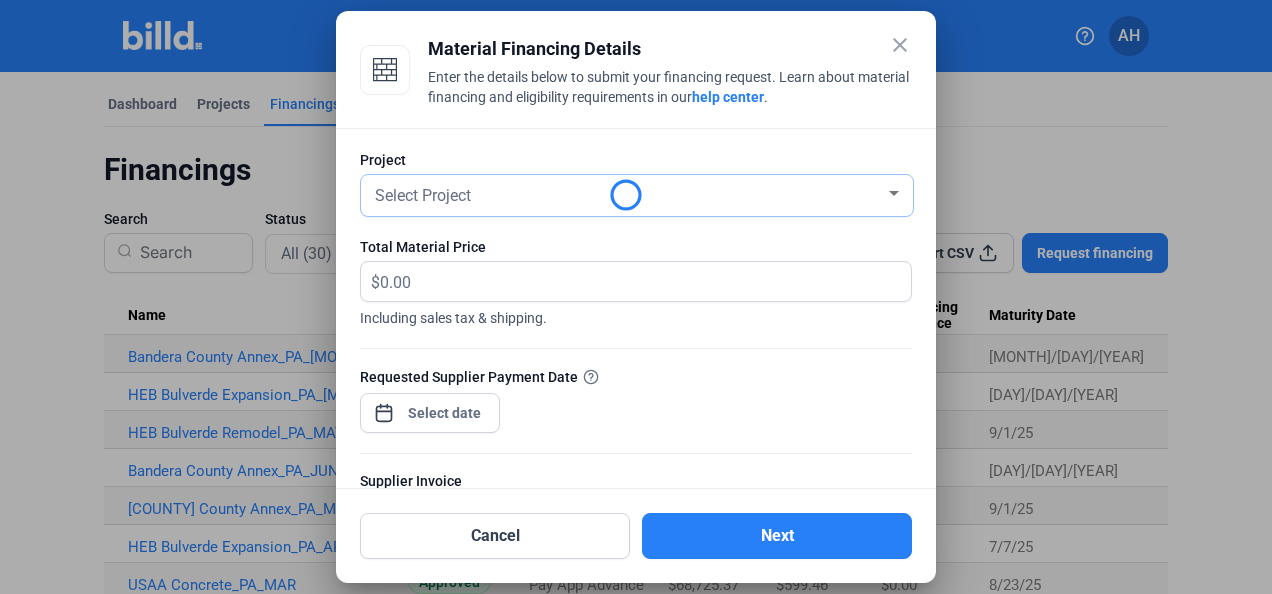 click on "Select Project" at bounding box center [628, 194] 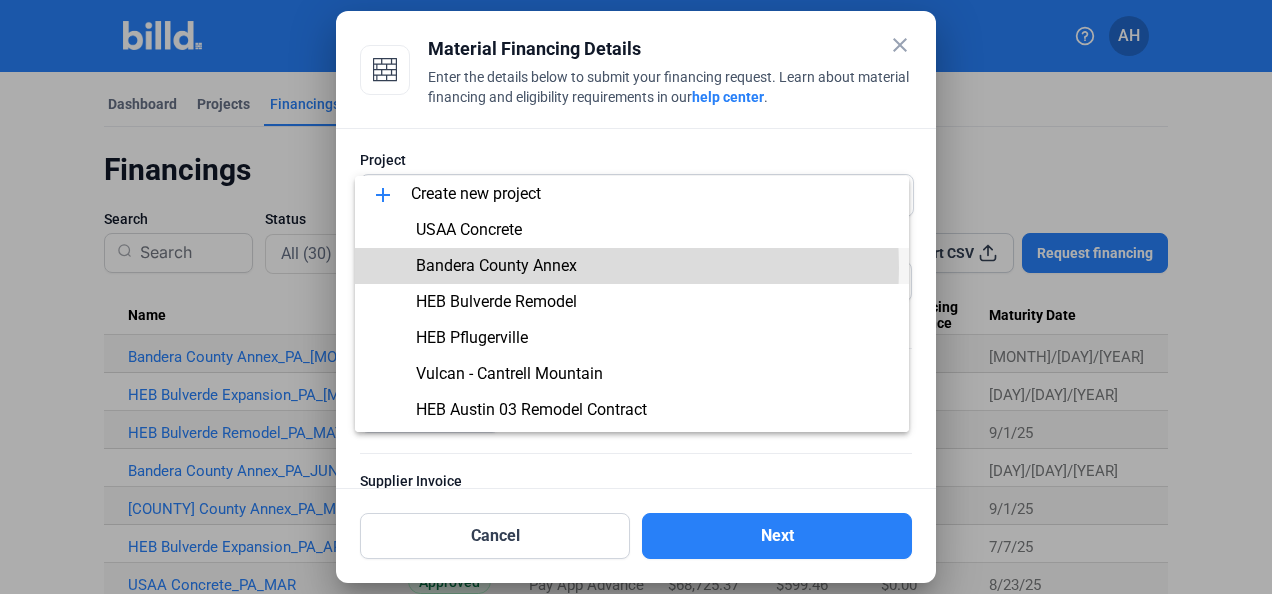 click on "Bandera County Annex" at bounding box center [496, 265] 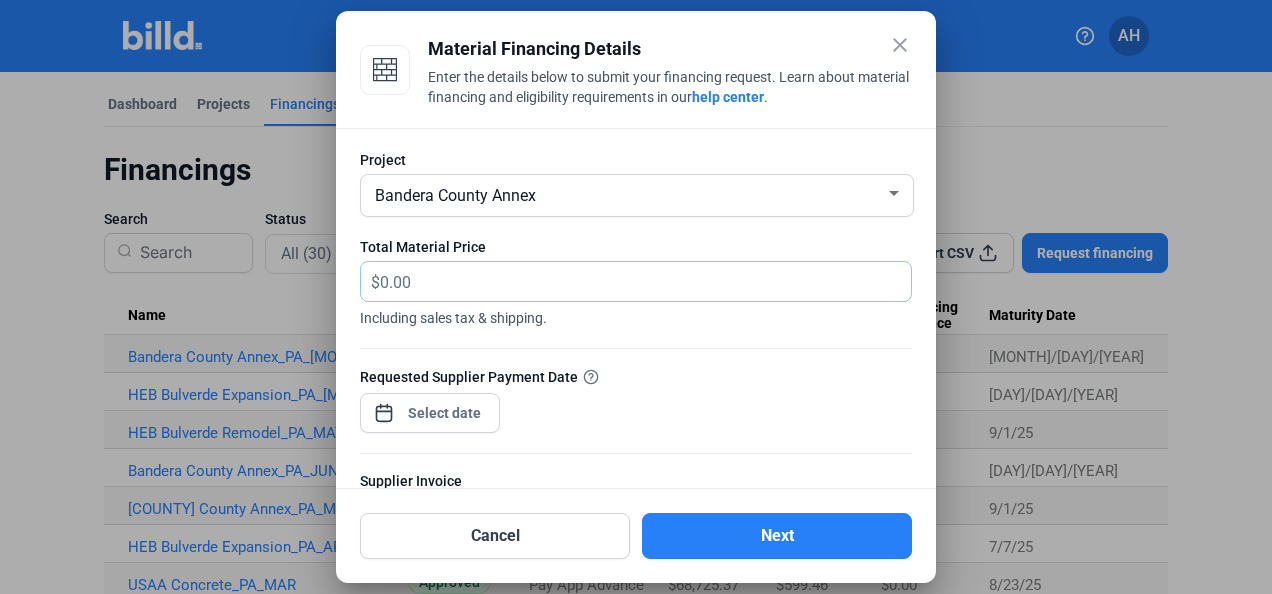 click at bounding box center [634, 281] 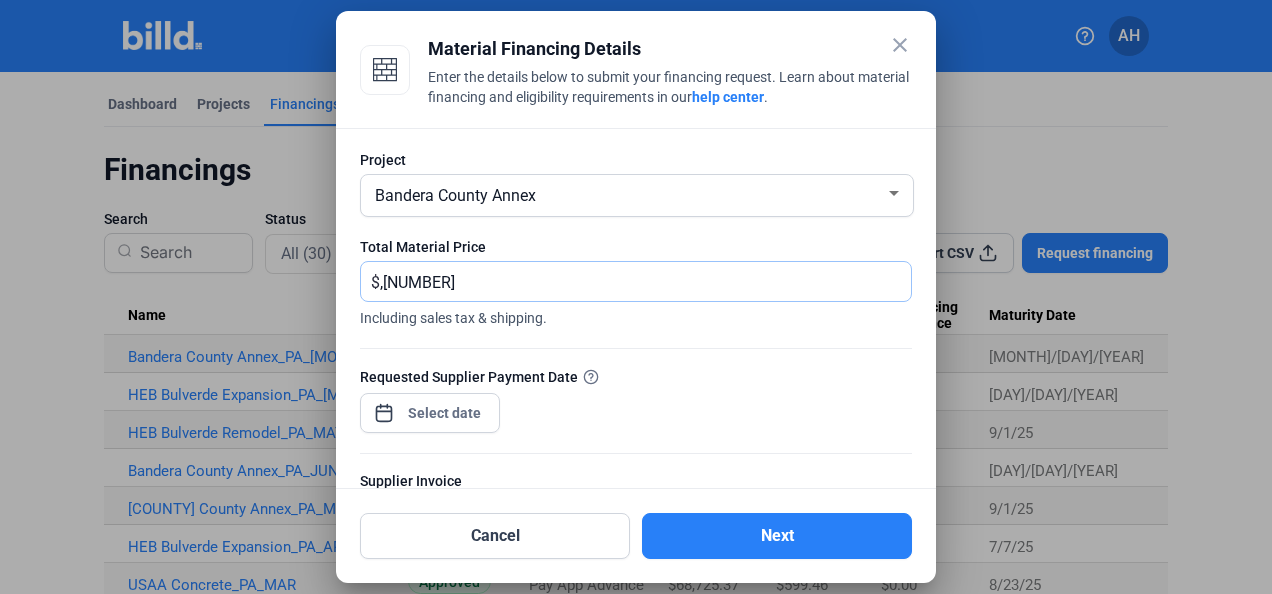 type on ",[NUMBER]" 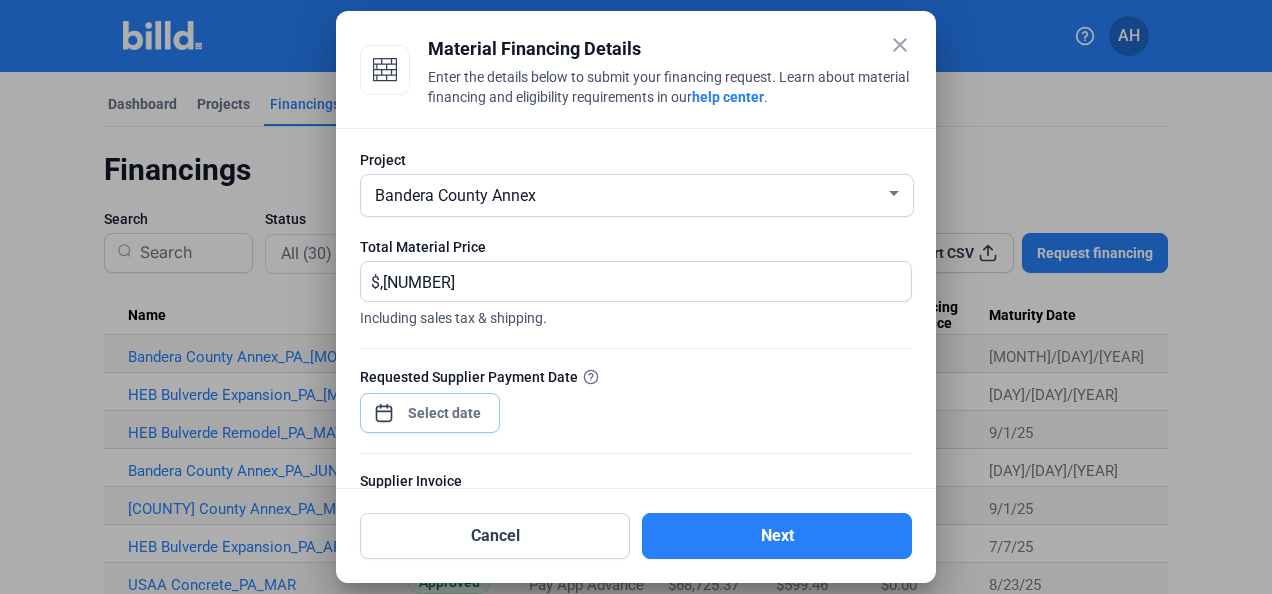 click on "close Material Financing Details Enter the details below to submit your financing request. Learn about material financing and eligibility requirements in our help center. Project [COUNTY] County Annex Total Material Price $ [NUMBER] Including sales tax & shipping. Requested Supplier Payment Date Supplier Invoice Upload a copy of your supplier invoice. Click here to learn more about invoice eligibility requirements. Click to upload Tap to upload or drag and drop Up to 20 files, max size per file is 15MB Do any of the attached invoices include a deposit? Yes No Cancel Next" at bounding box center [636, 297] 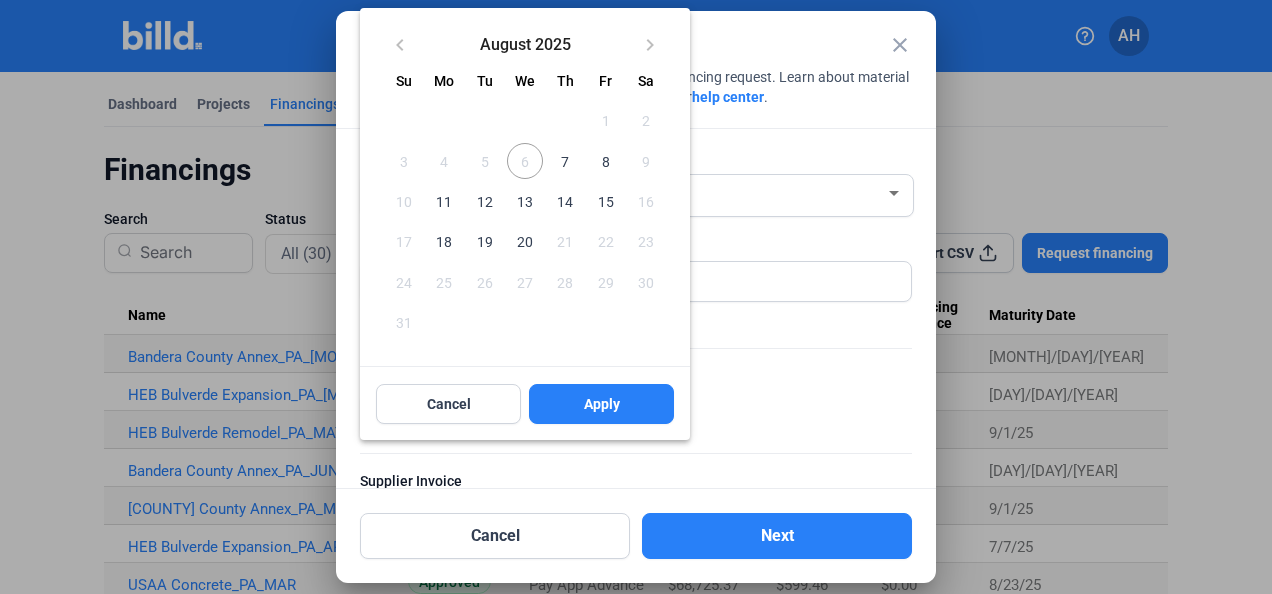 click on "7" at bounding box center (565, 161) 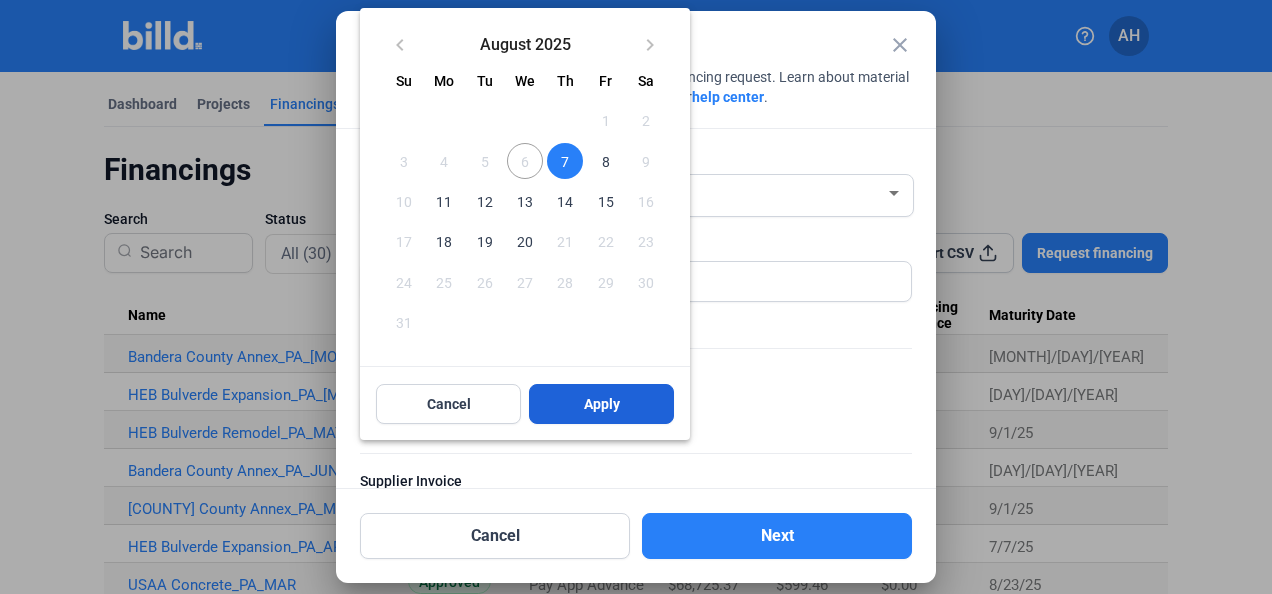 click on "Apply" at bounding box center [602, 404] 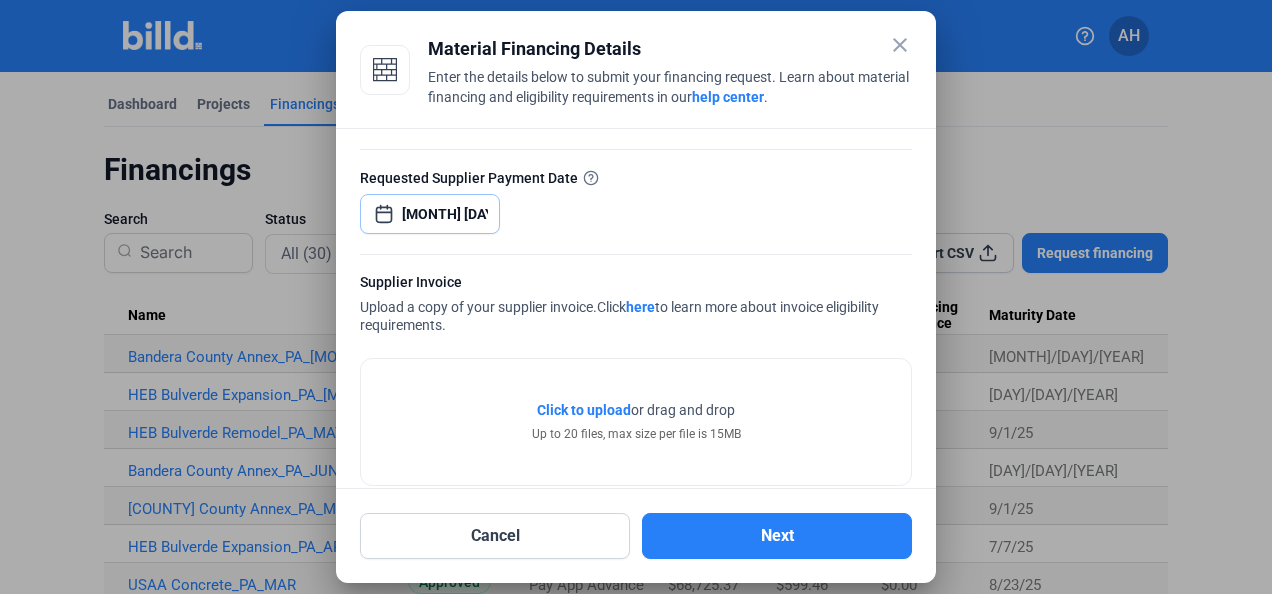 scroll, scrollTop: 200, scrollLeft: 0, axis: vertical 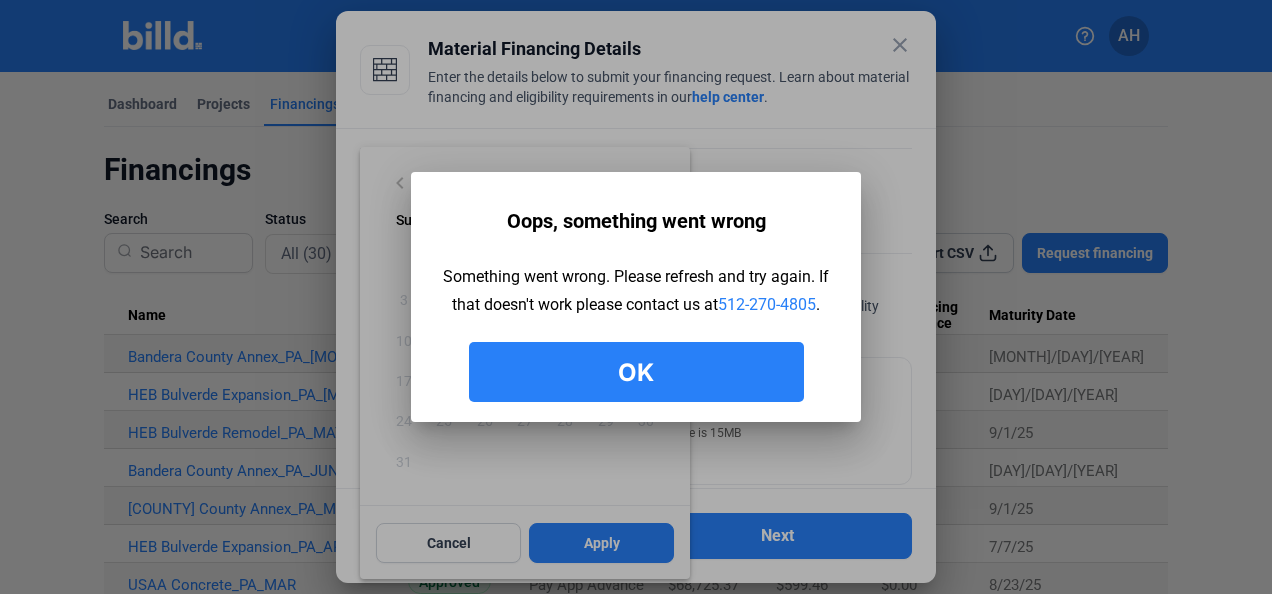 click on "Ok" at bounding box center [636, 372] 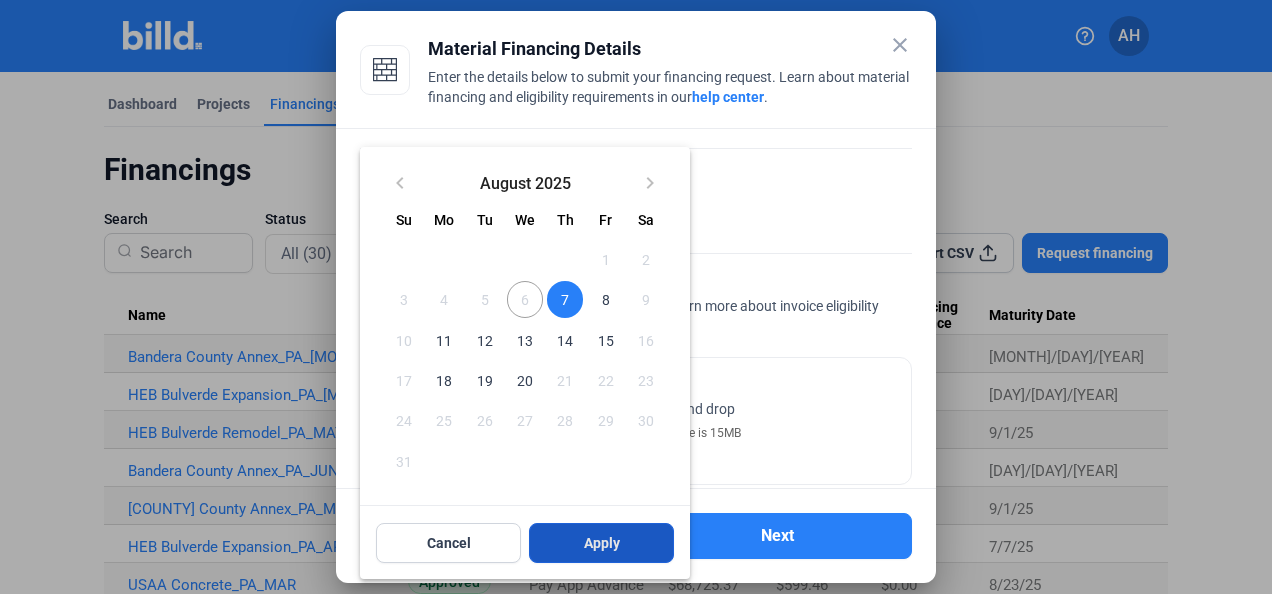 click on "Apply" at bounding box center (602, 543) 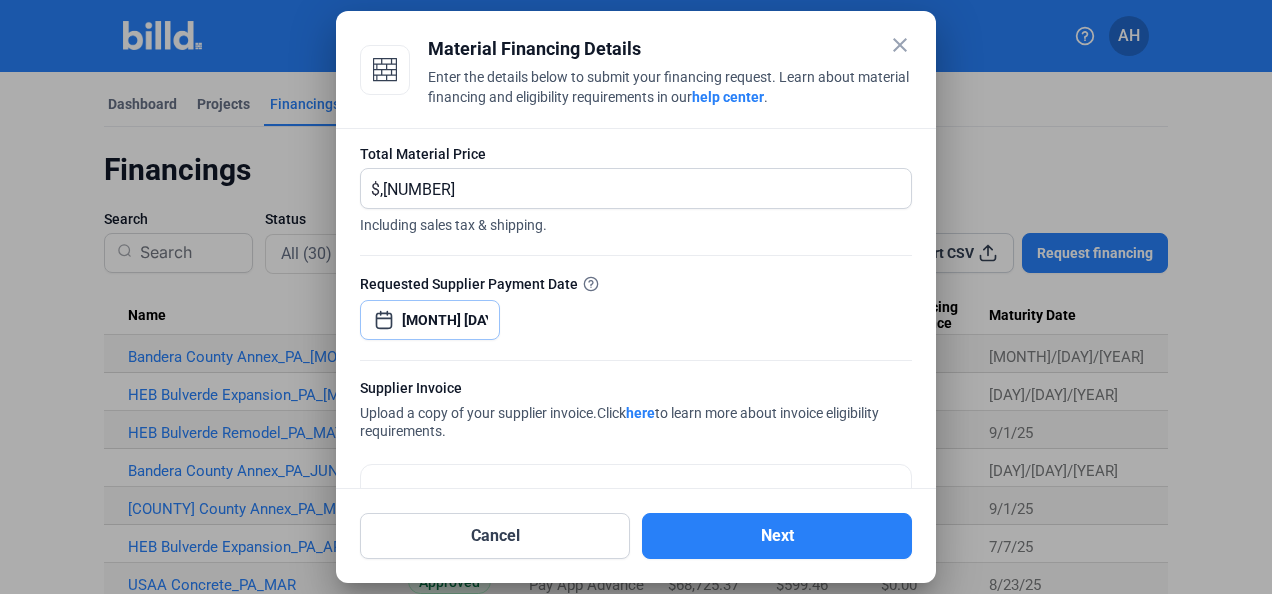 scroll, scrollTop: 300, scrollLeft: 0, axis: vertical 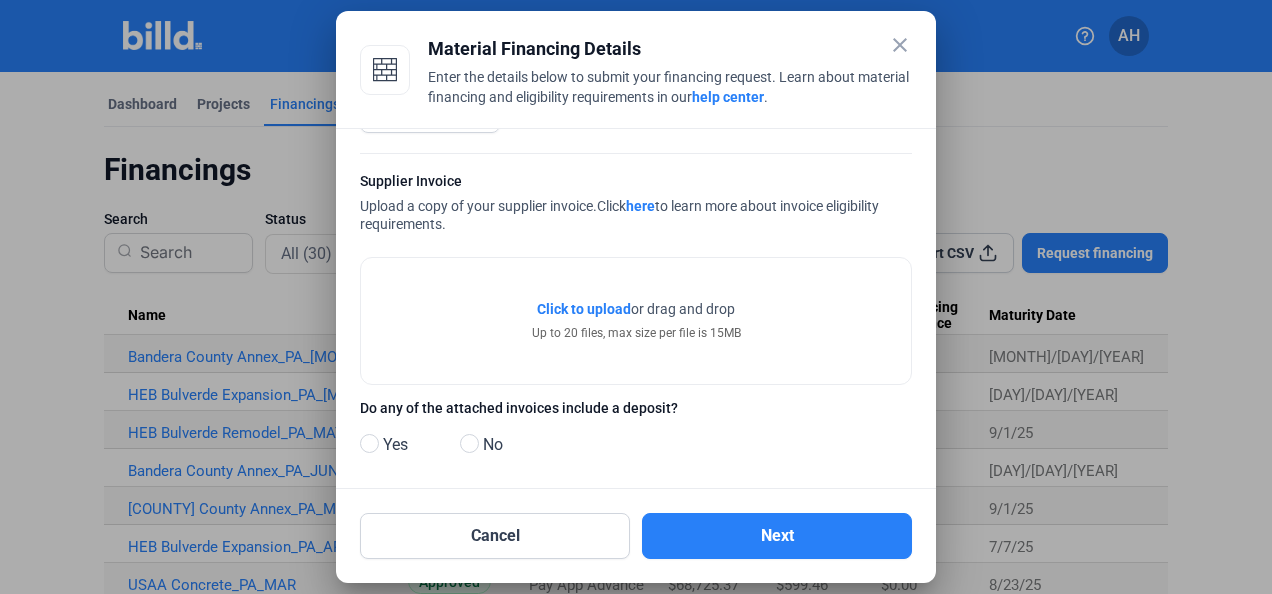 click on "Click to upload" 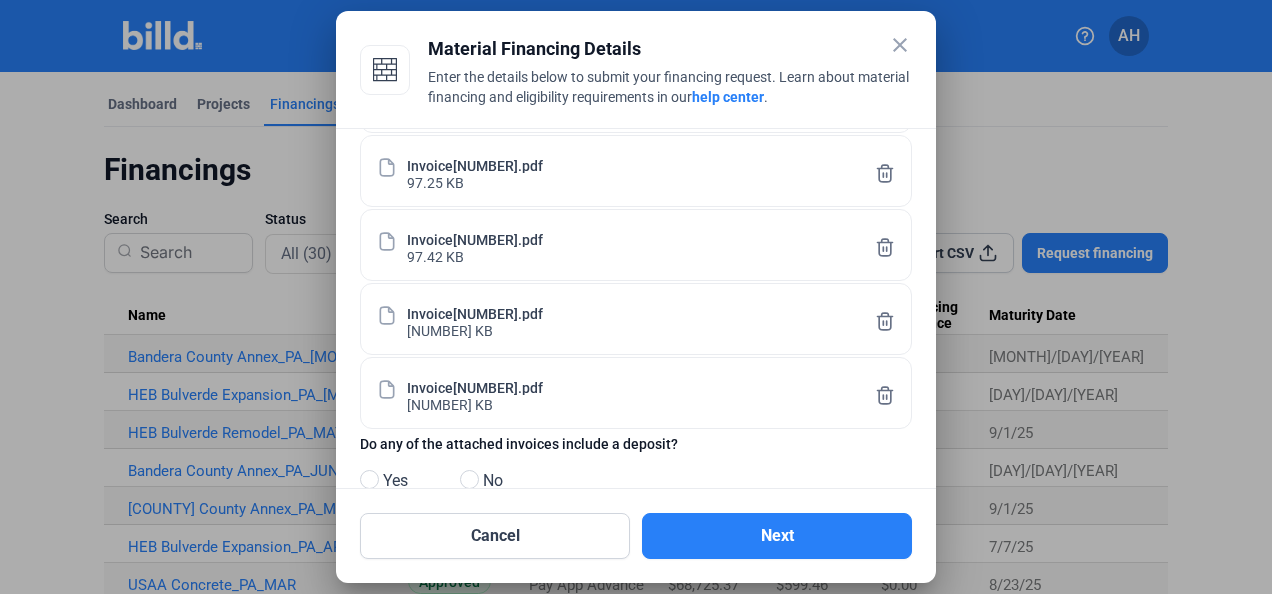 scroll, scrollTop: 900, scrollLeft: 0, axis: vertical 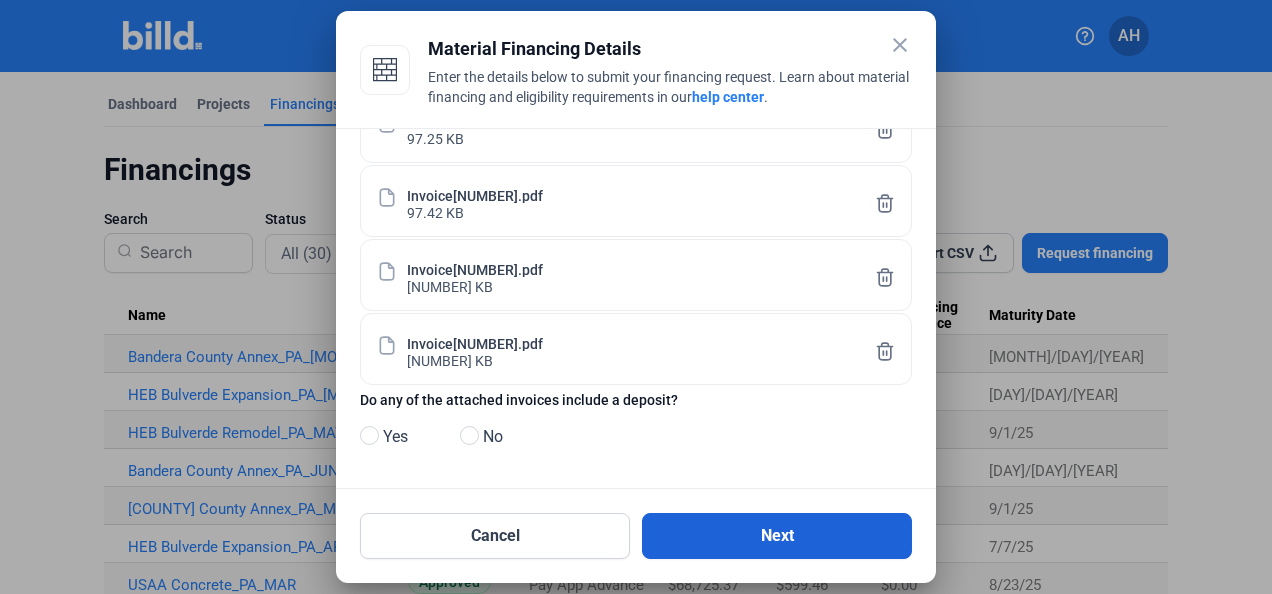 click on "Next" at bounding box center (777, 536) 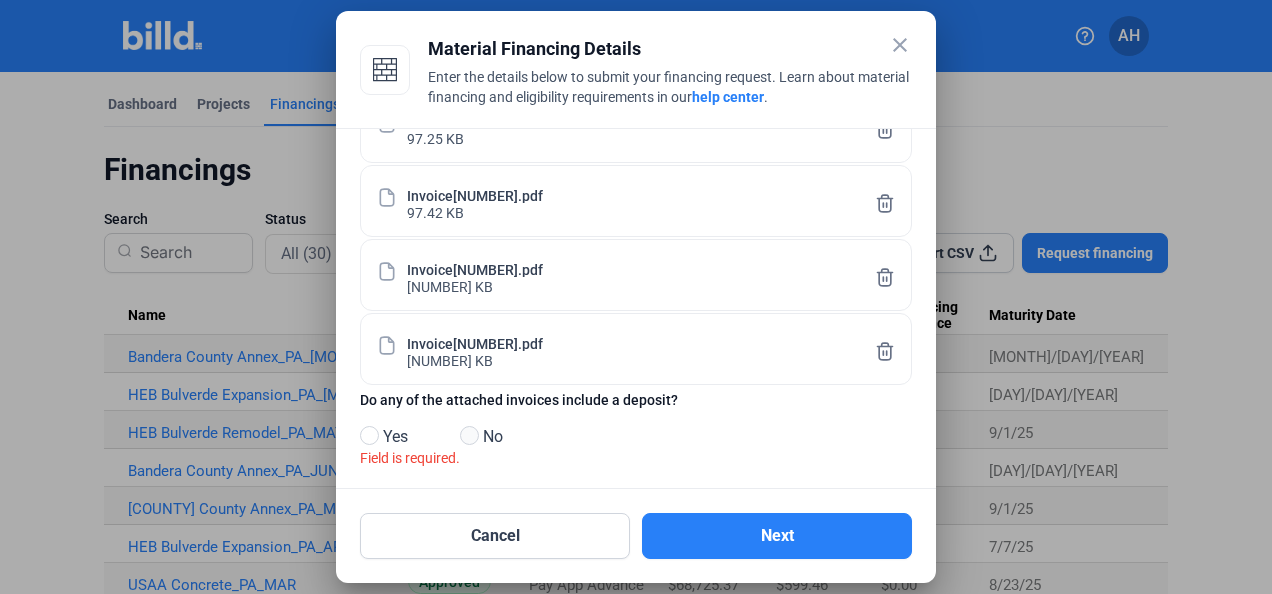 click at bounding box center (469, 435) 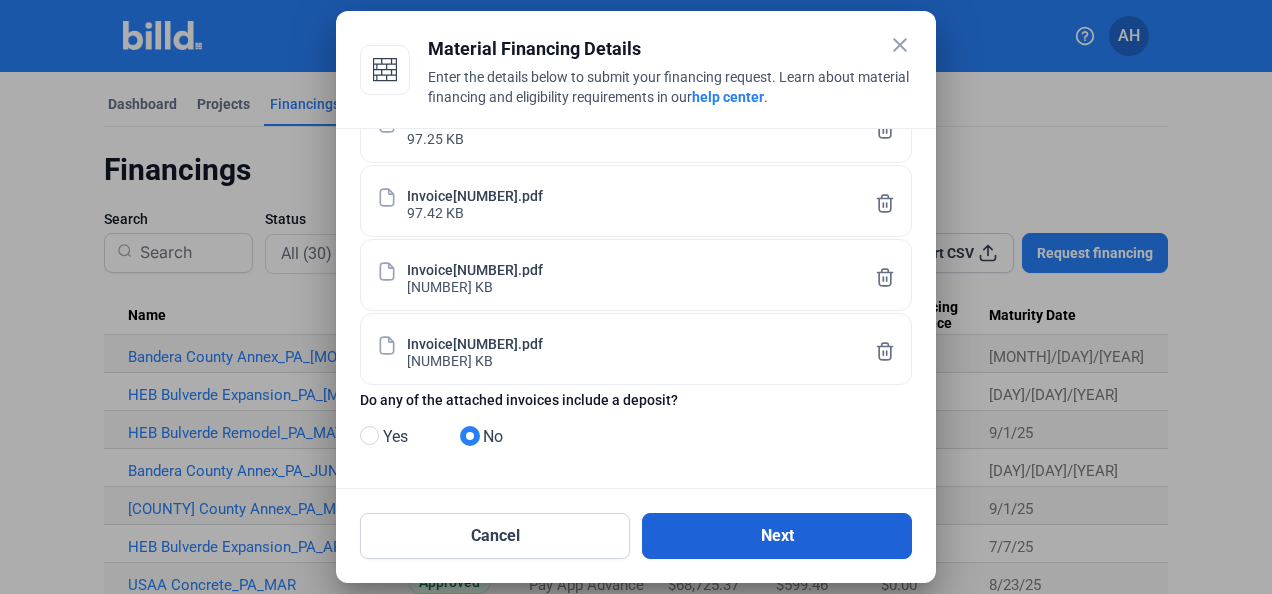 click on "Next" at bounding box center [777, 536] 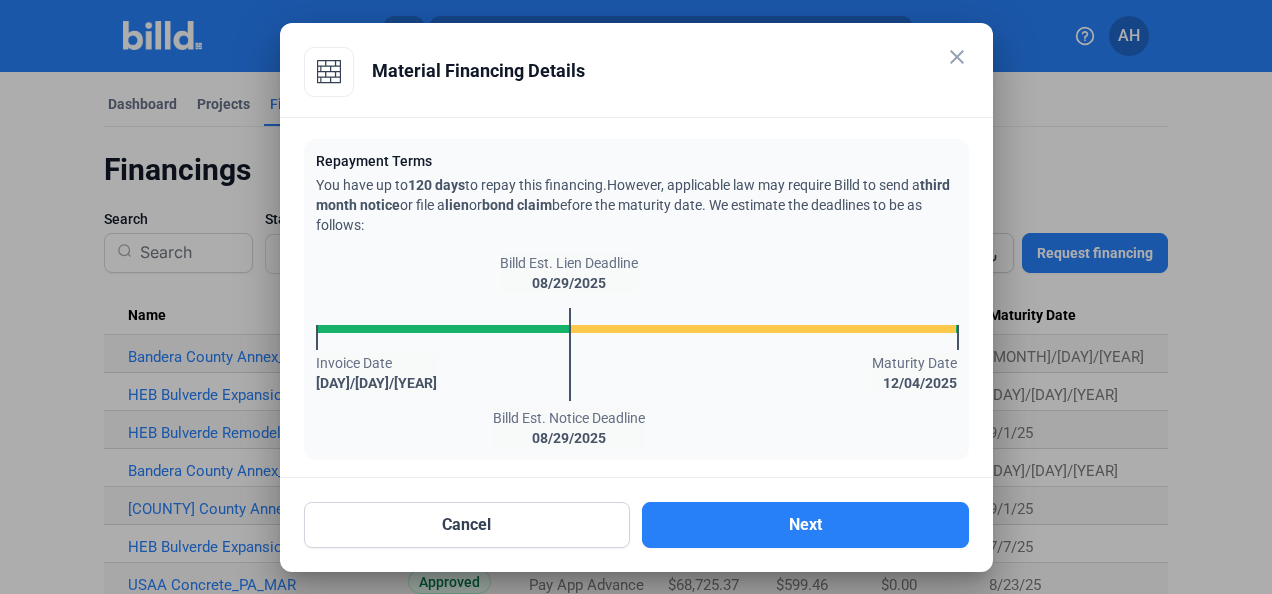 scroll, scrollTop: 100, scrollLeft: 0, axis: vertical 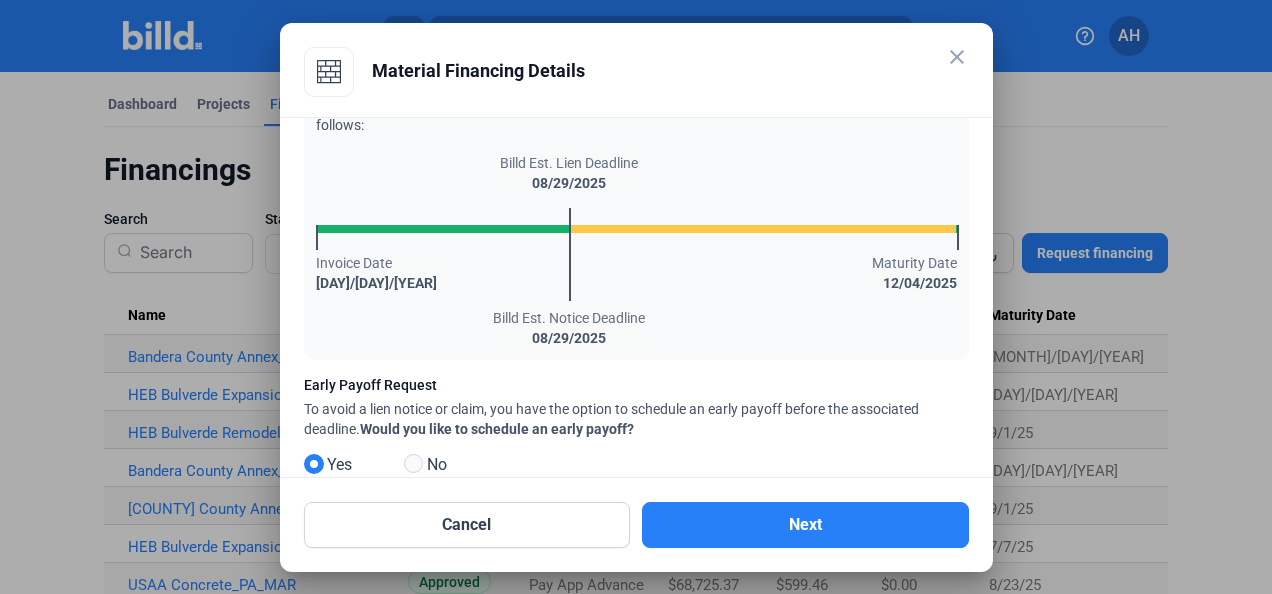 click at bounding box center [413, 463] 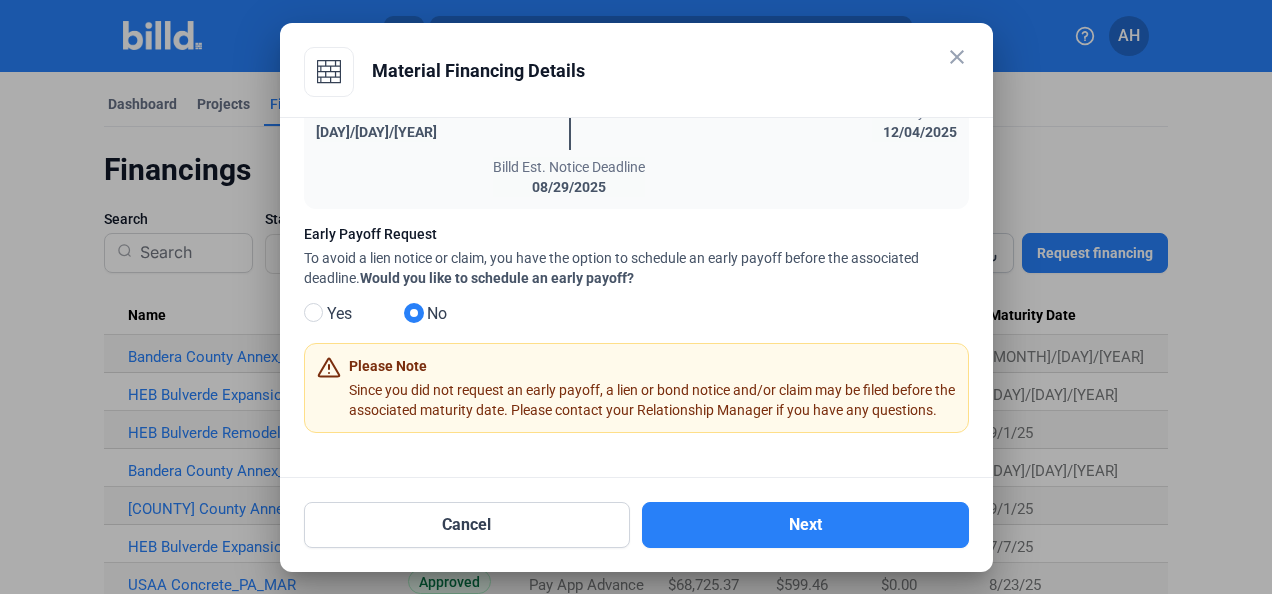 scroll, scrollTop: 270, scrollLeft: 0, axis: vertical 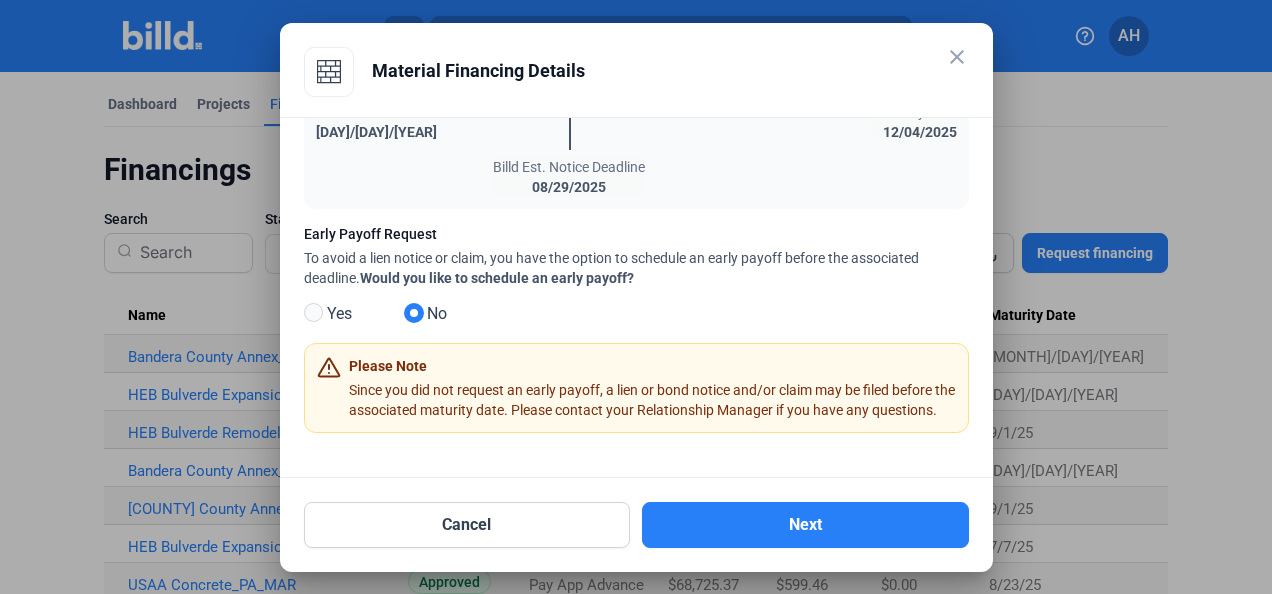 click at bounding box center [313, 312] 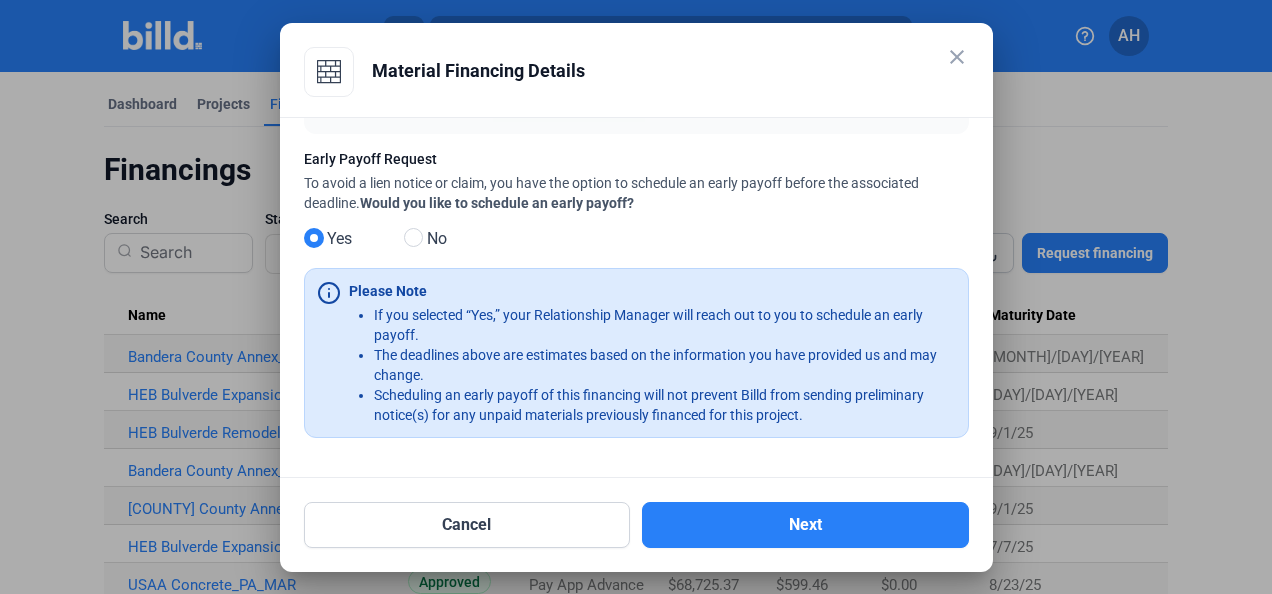 scroll, scrollTop: 330, scrollLeft: 0, axis: vertical 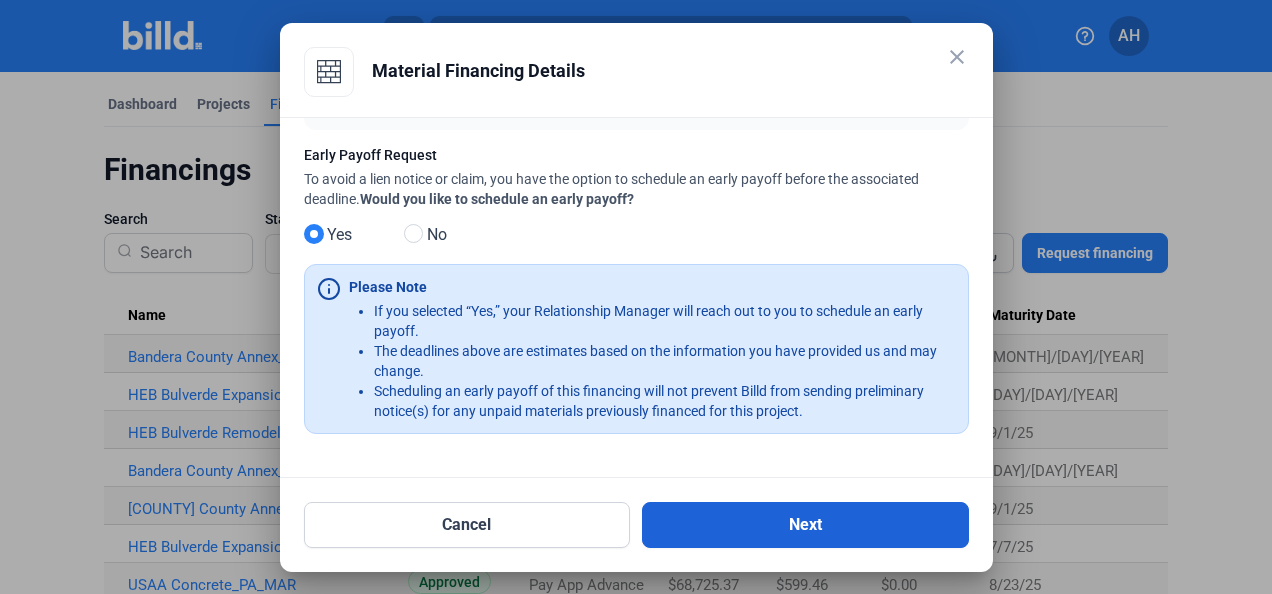 click on "Next" at bounding box center (805, 525) 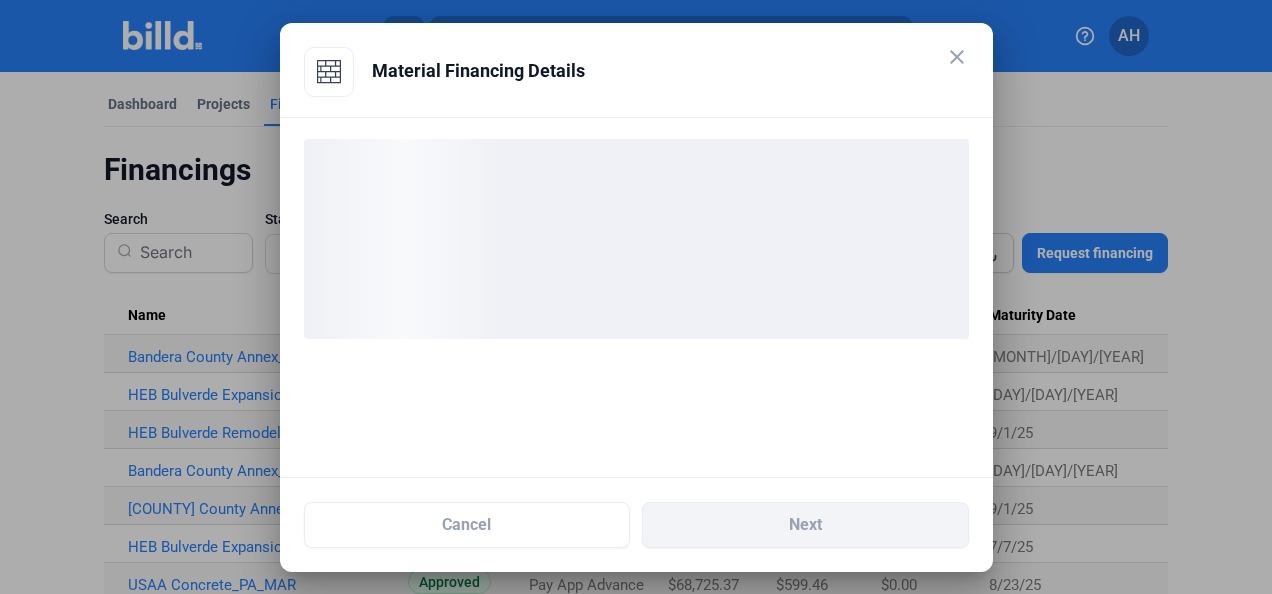 scroll, scrollTop: 0, scrollLeft: 0, axis: both 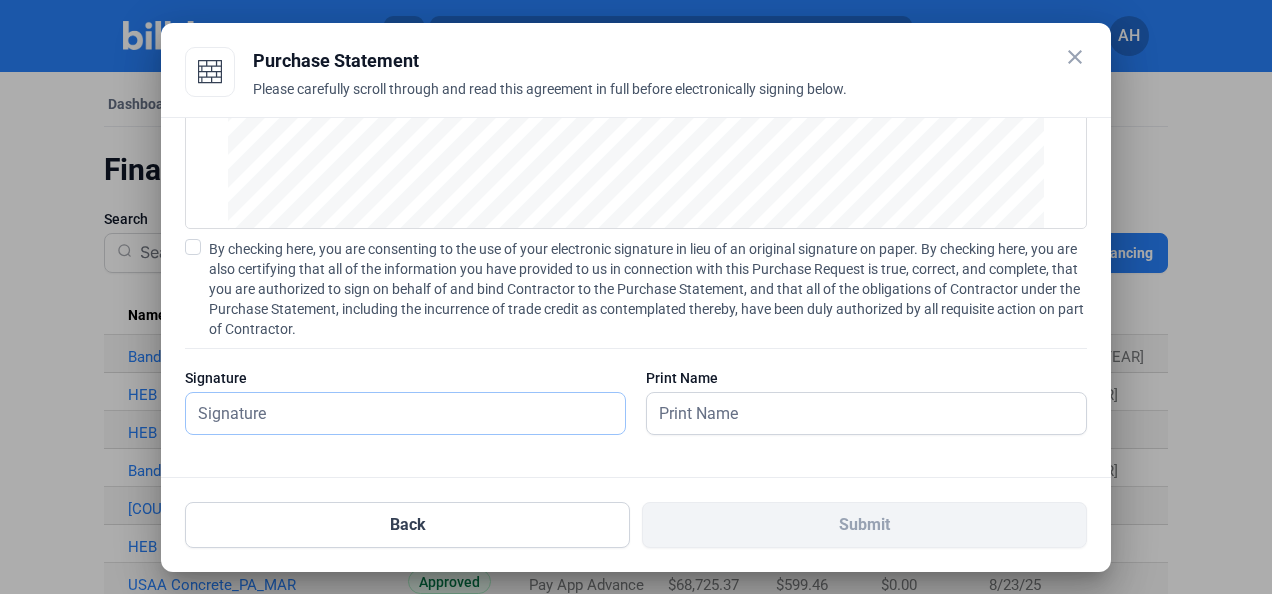 click at bounding box center [394, 413] 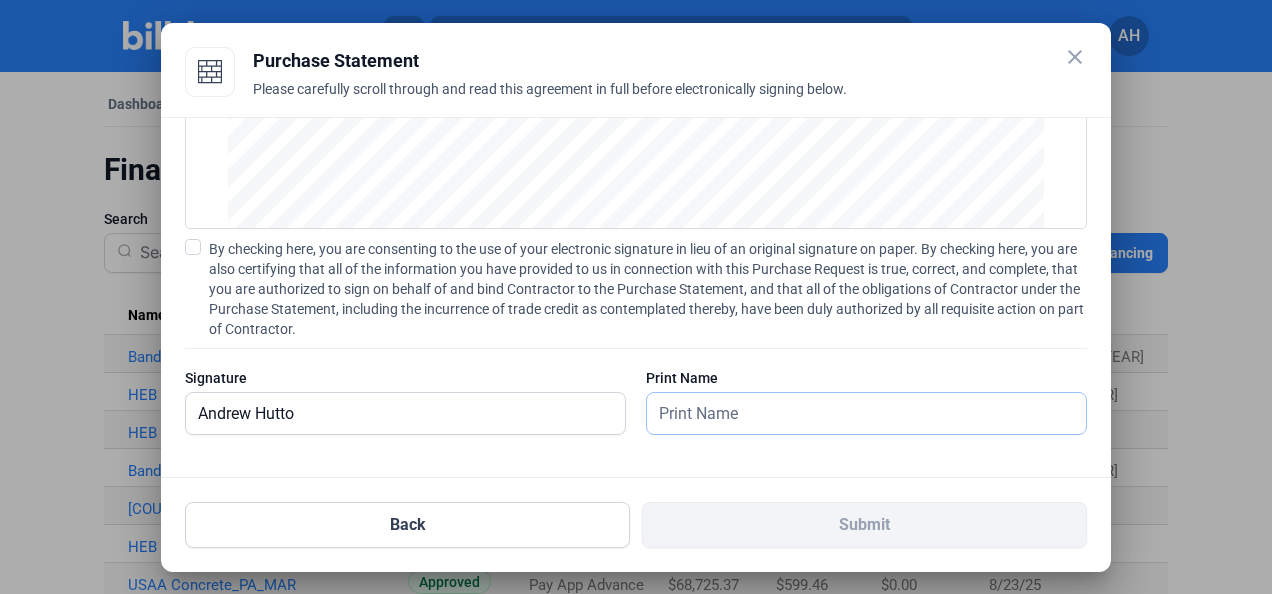 type on "Andrew Hutto" 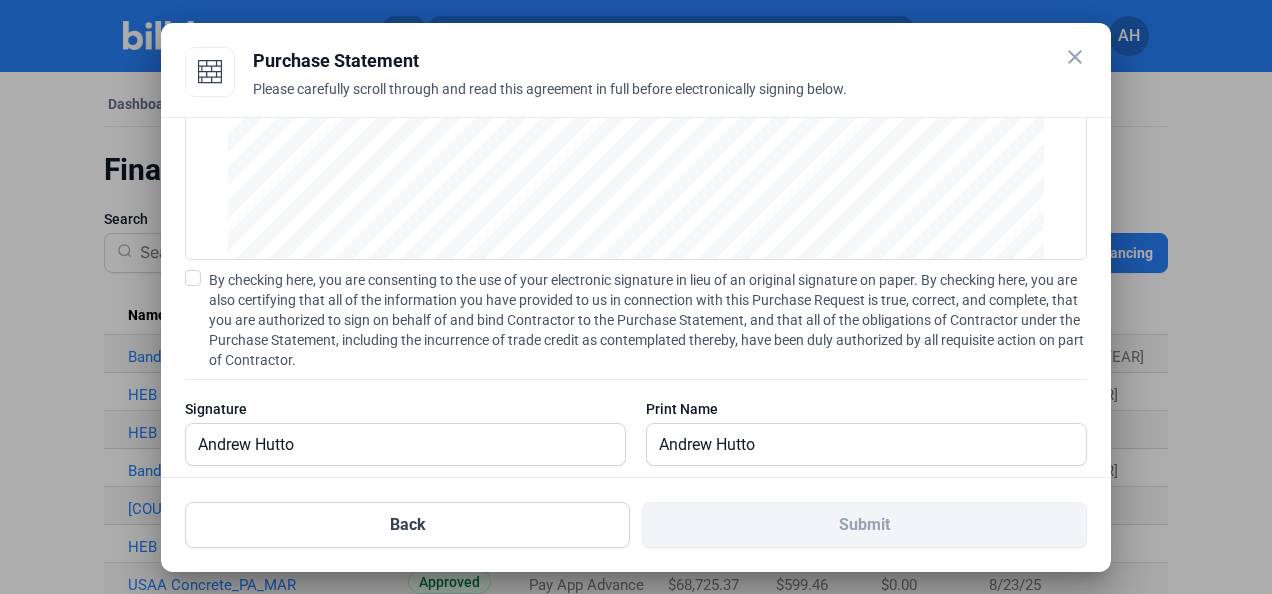 scroll, scrollTop: 267, scrollLeft: 0, axis: vertical 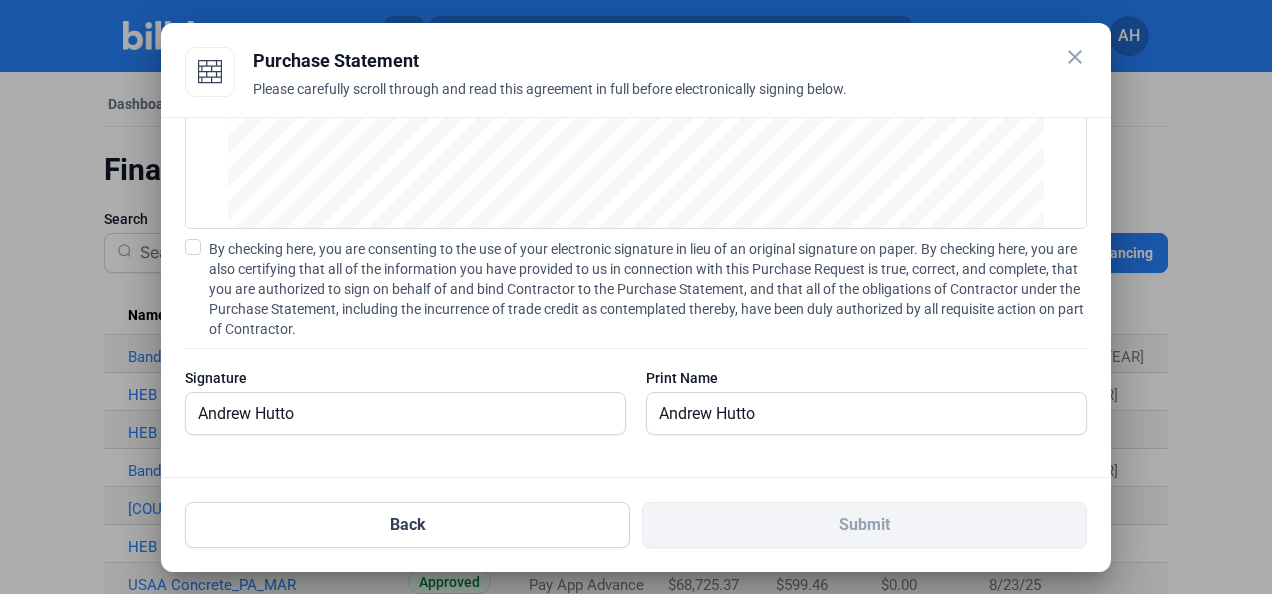 click at bounding box center [193, 247] 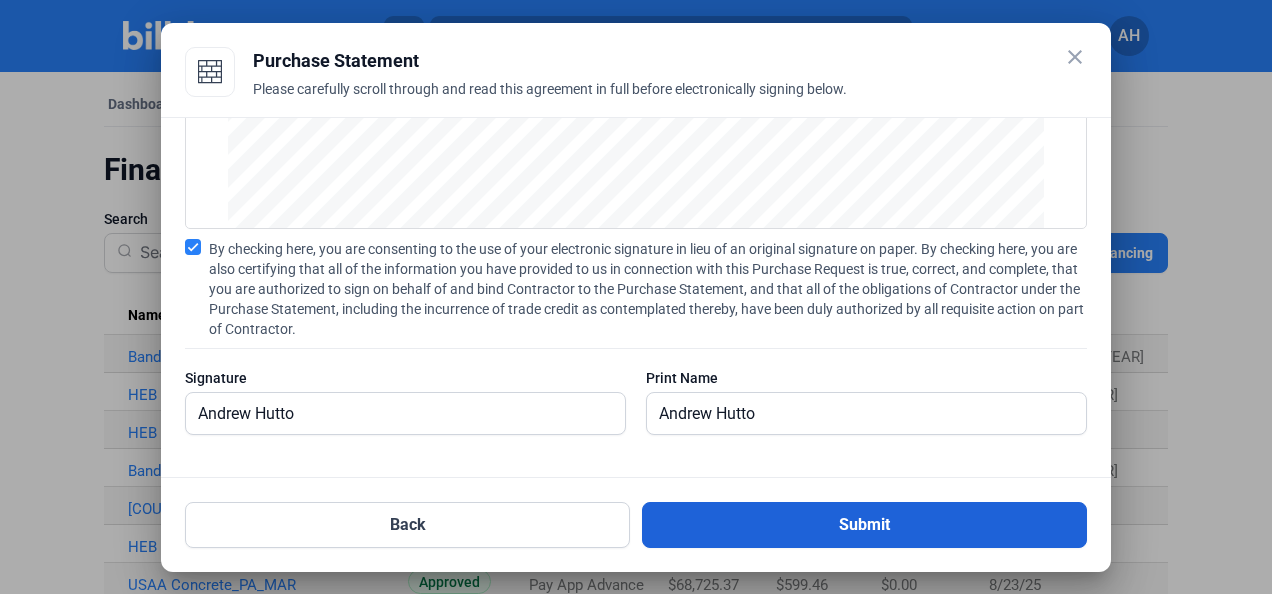 click on "Submit" at bounding box center (864, 525) 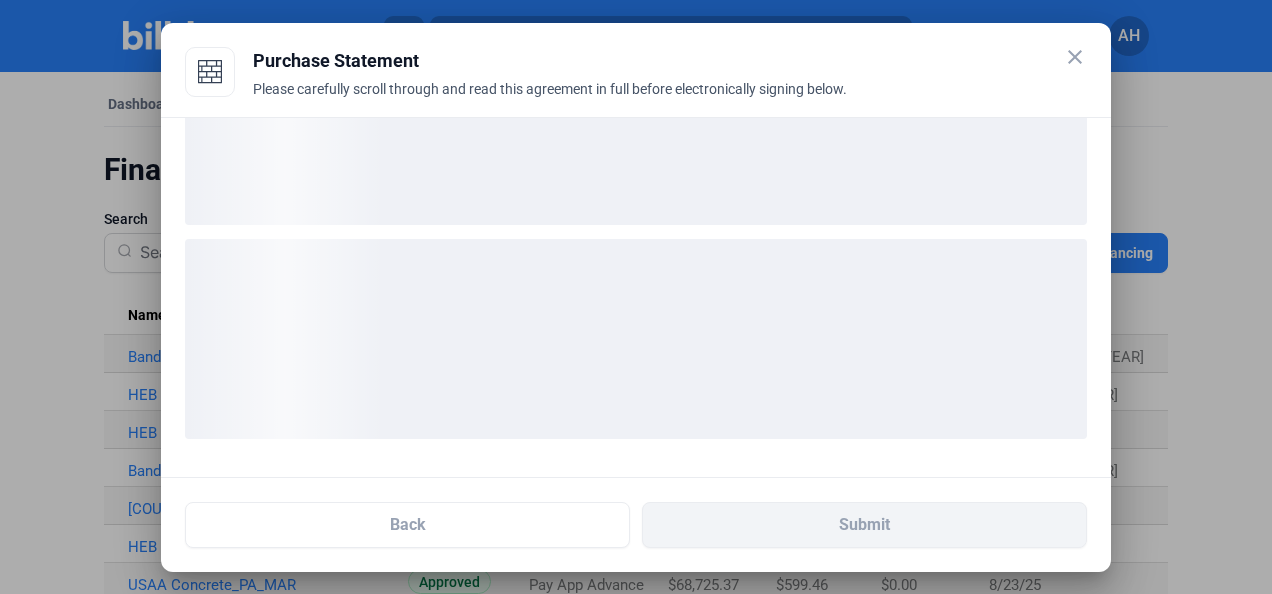 scroll, scrollTop: 114, scrollLeft: 0, axis: vertical 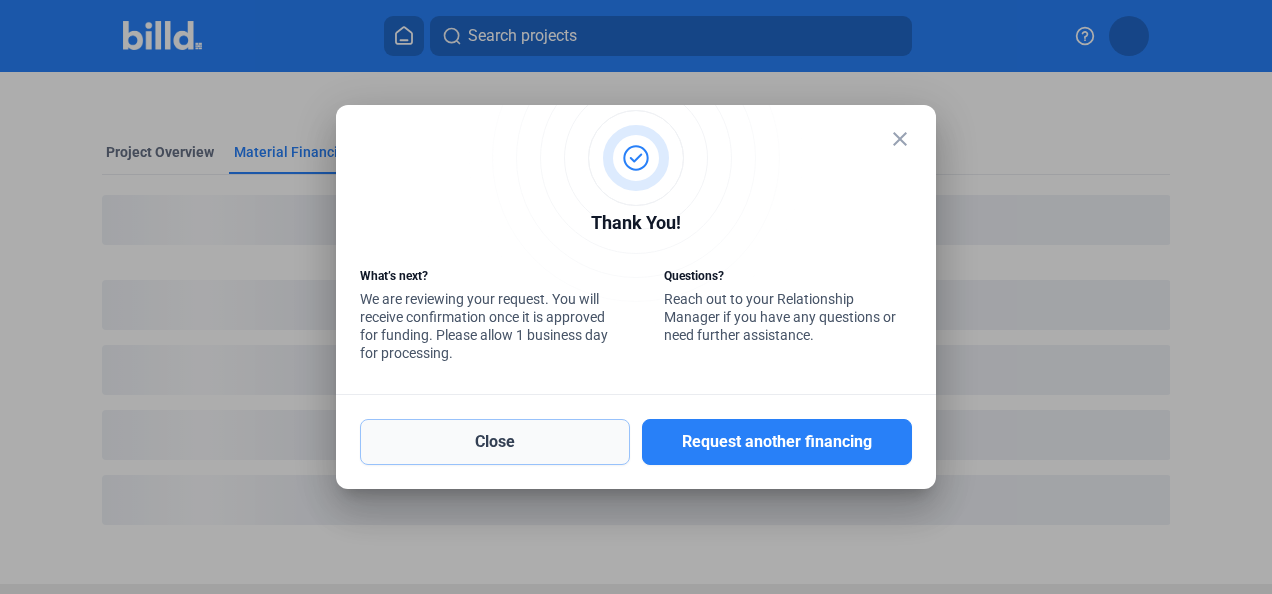 click on "Close" at bounding box center [495, 442] 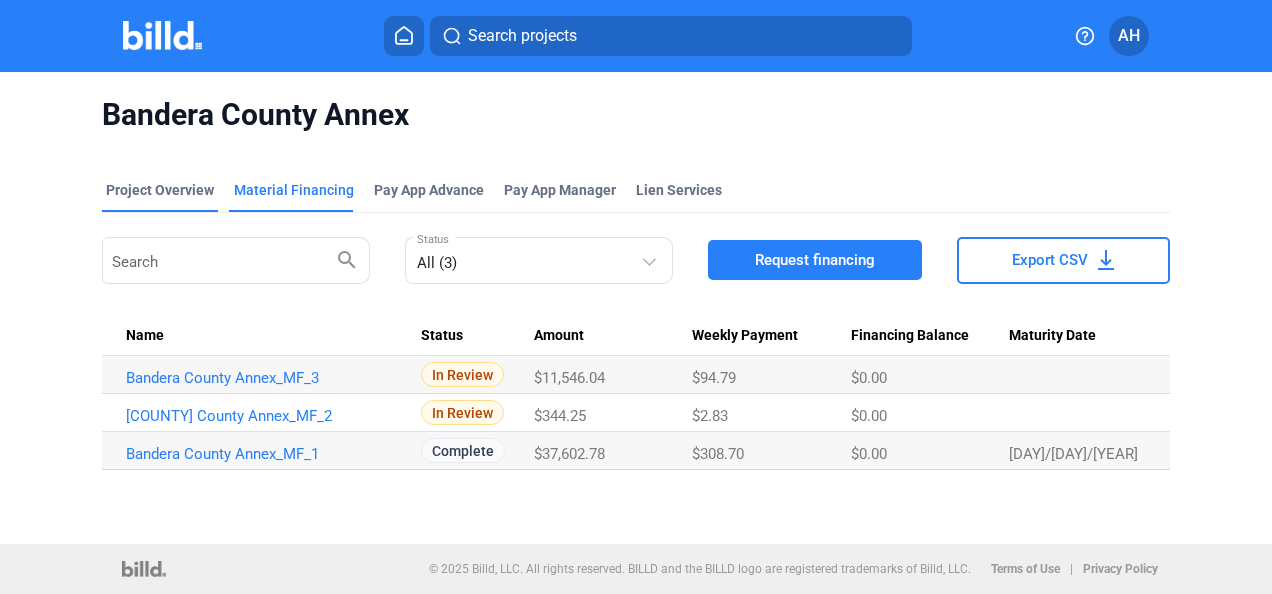 click on "Project Overview" at bounding box center [160, 190] 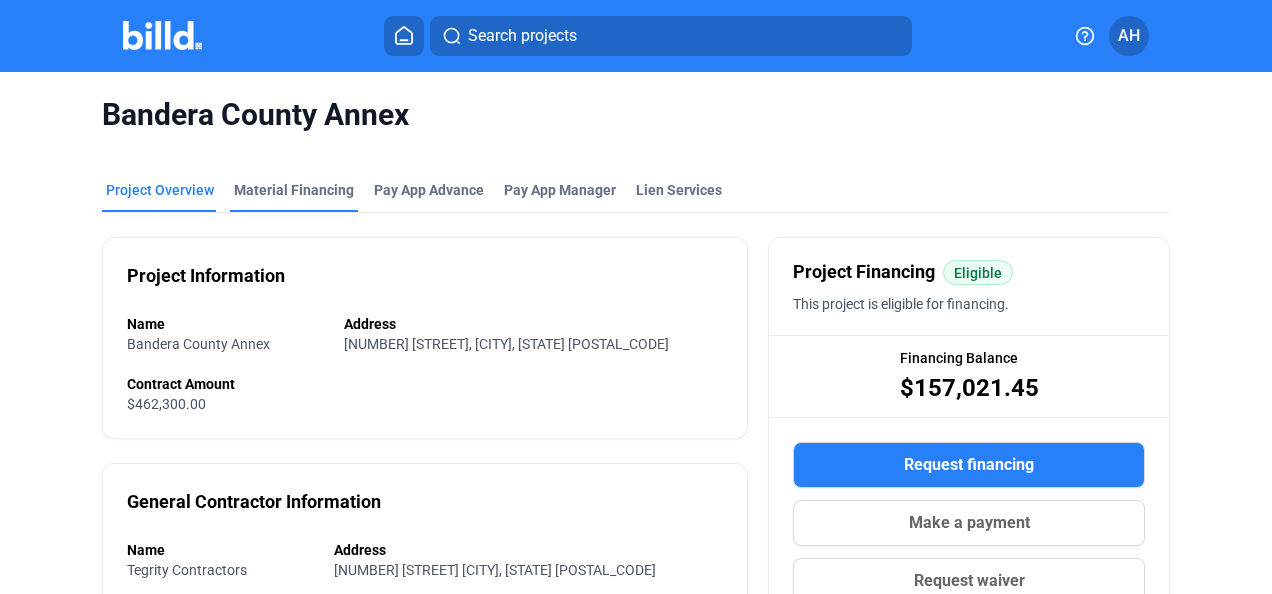 click on "Material Financing" at bounding box center [294, 196] 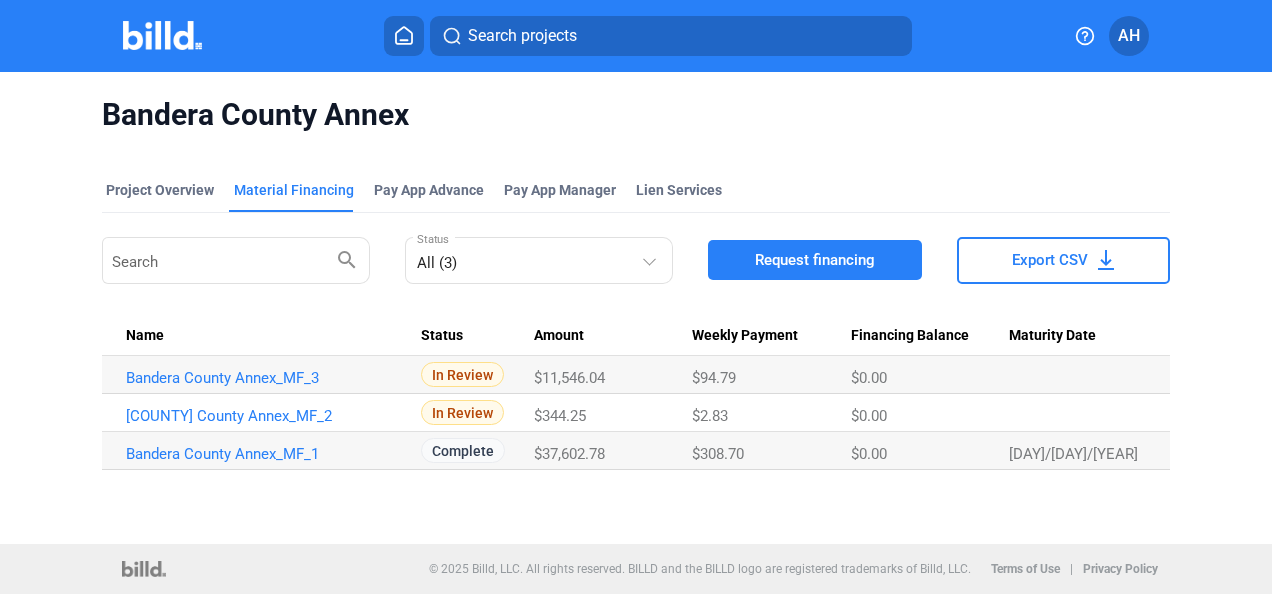 click on "Request financing" at bounding box center (815, 260) 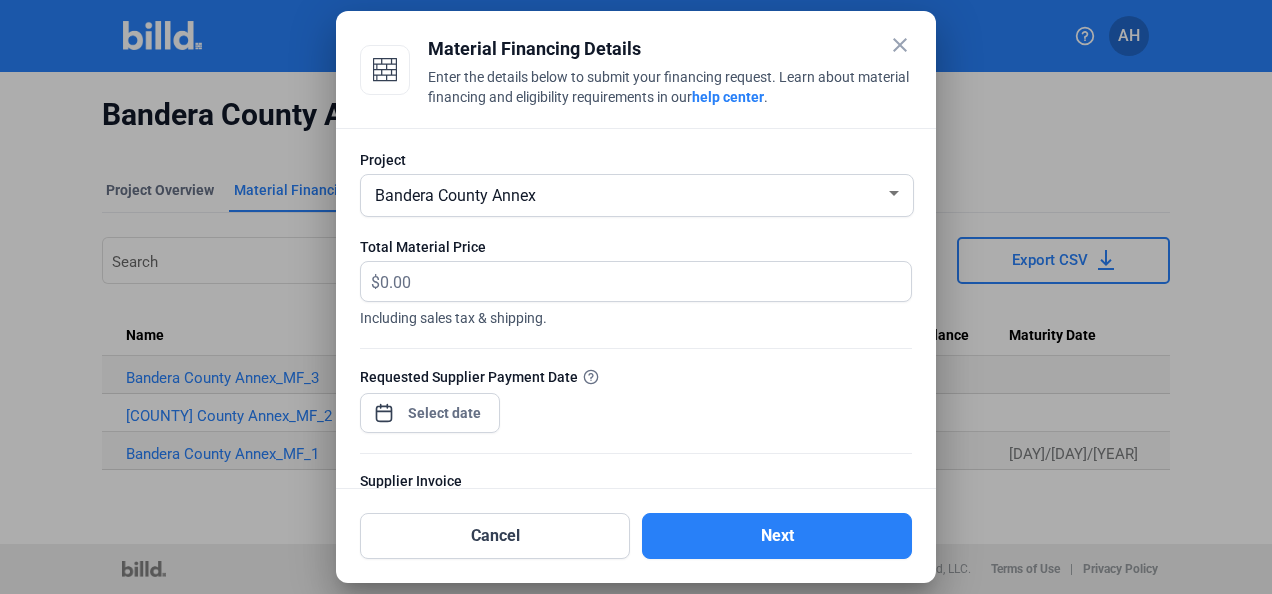 click on "Bandera County Annex" at bounding box center [628, 194] 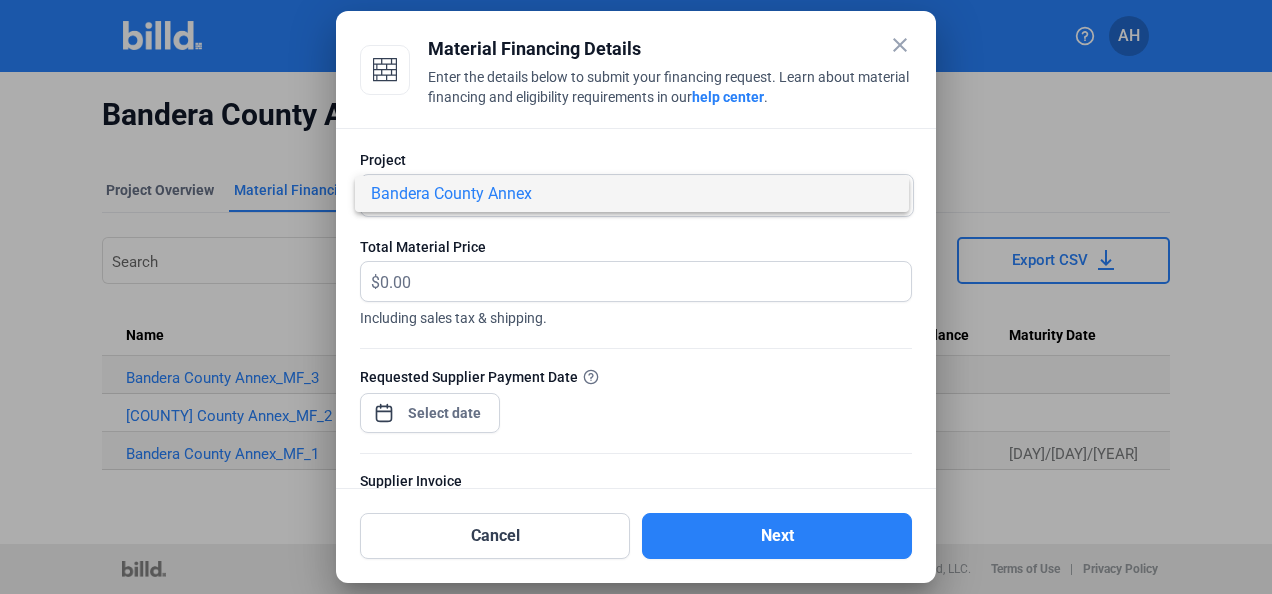 click at bounding box center (636, 297) 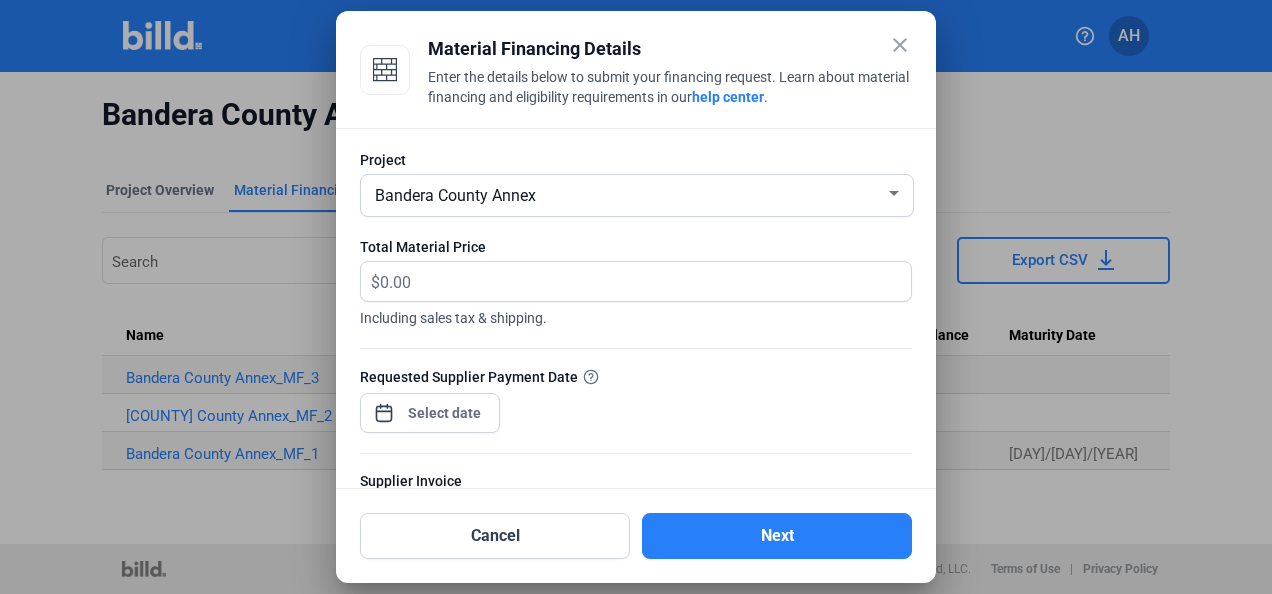click on "Bandera County Annex" at bounding box center [628, 194] 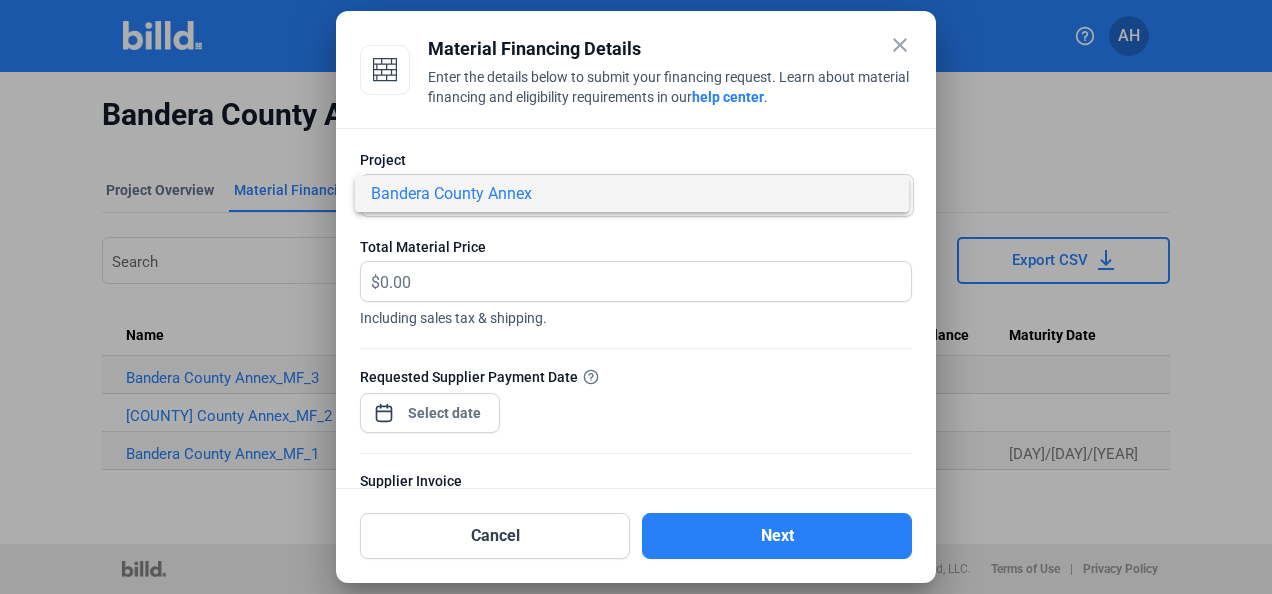 click at bounding box center [636, 297] 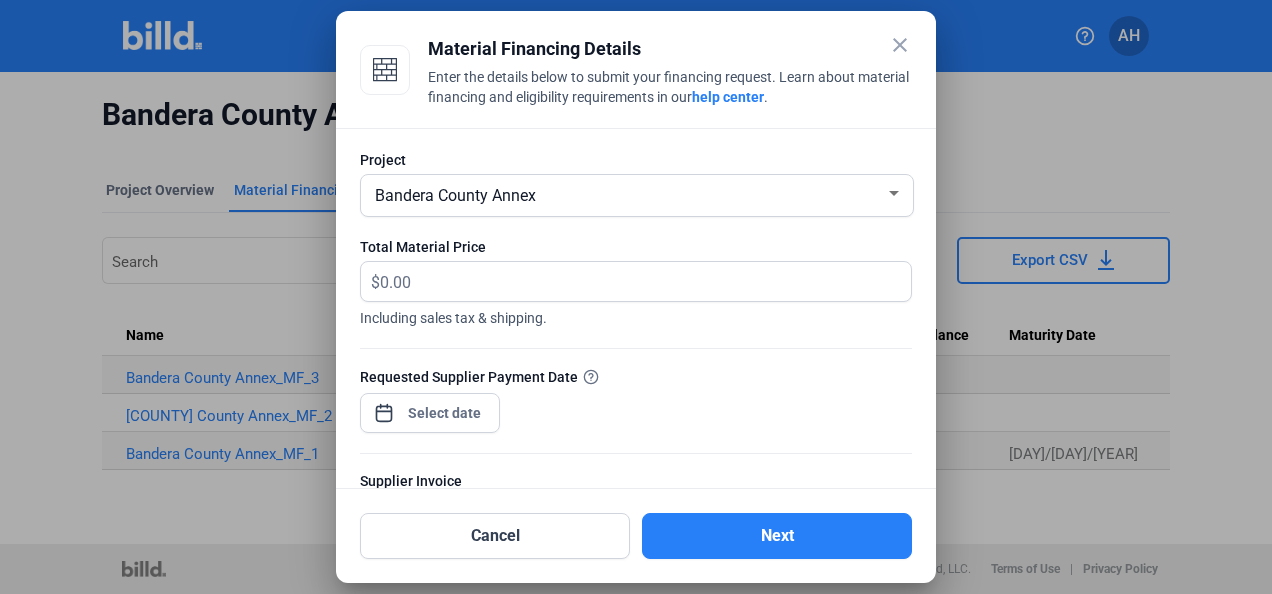 click on "close" at bounding box center (900, 45) 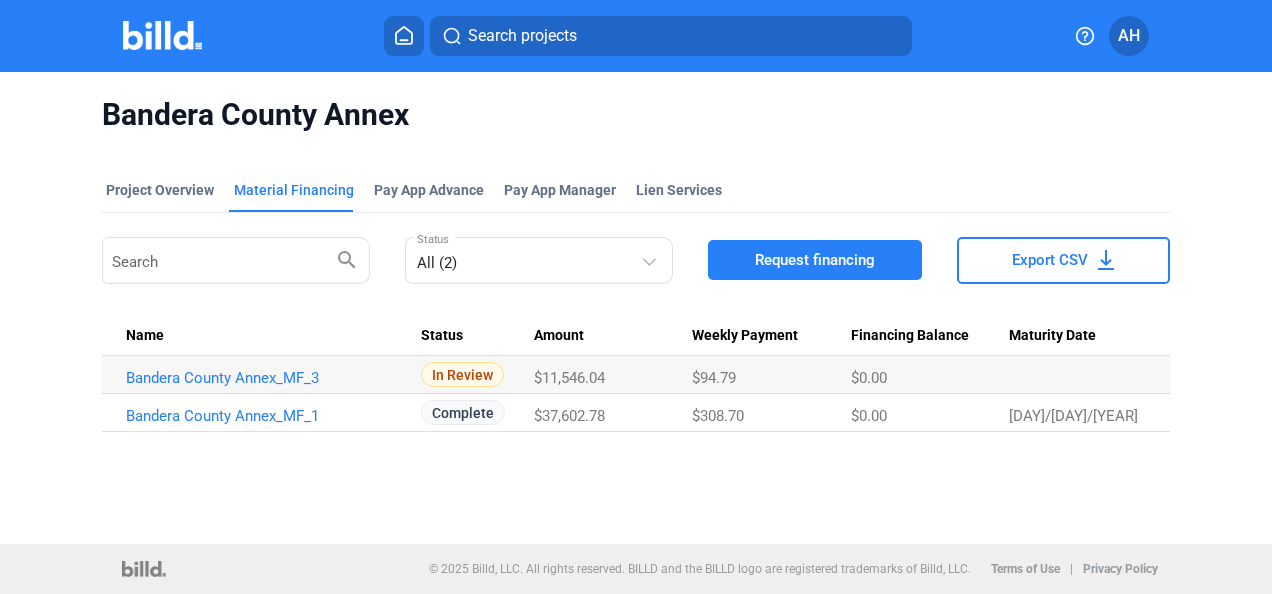 click on "Request financing" at bounding box center [815, 260] 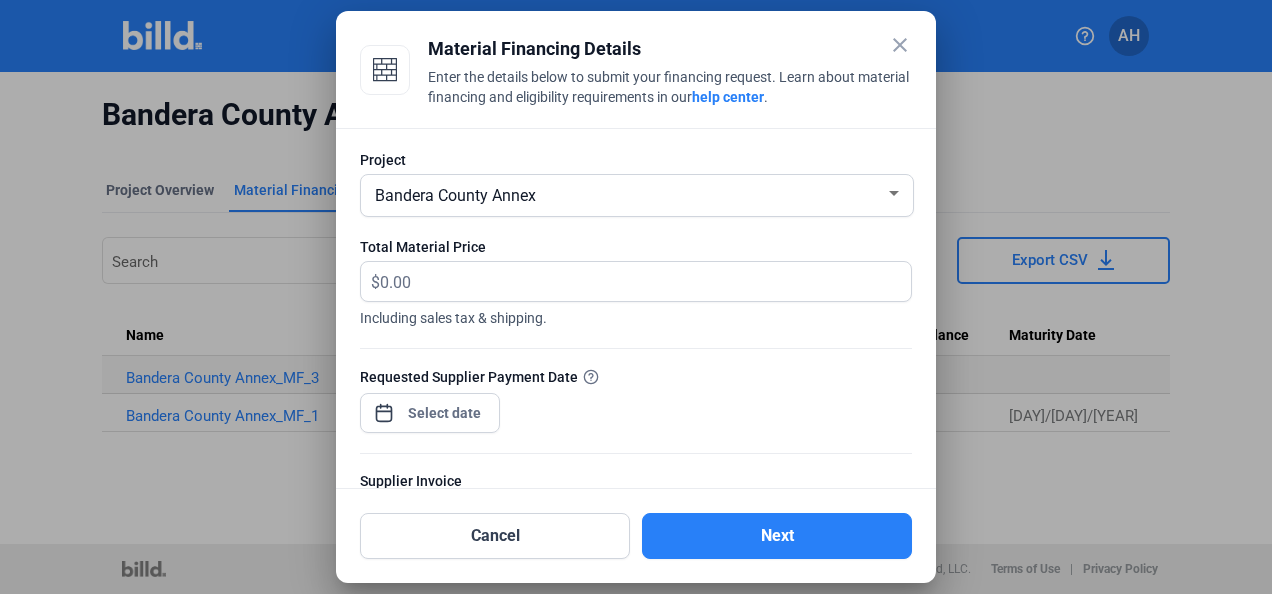 click on "Bandera County Annex" at bounding box center (628, 194) 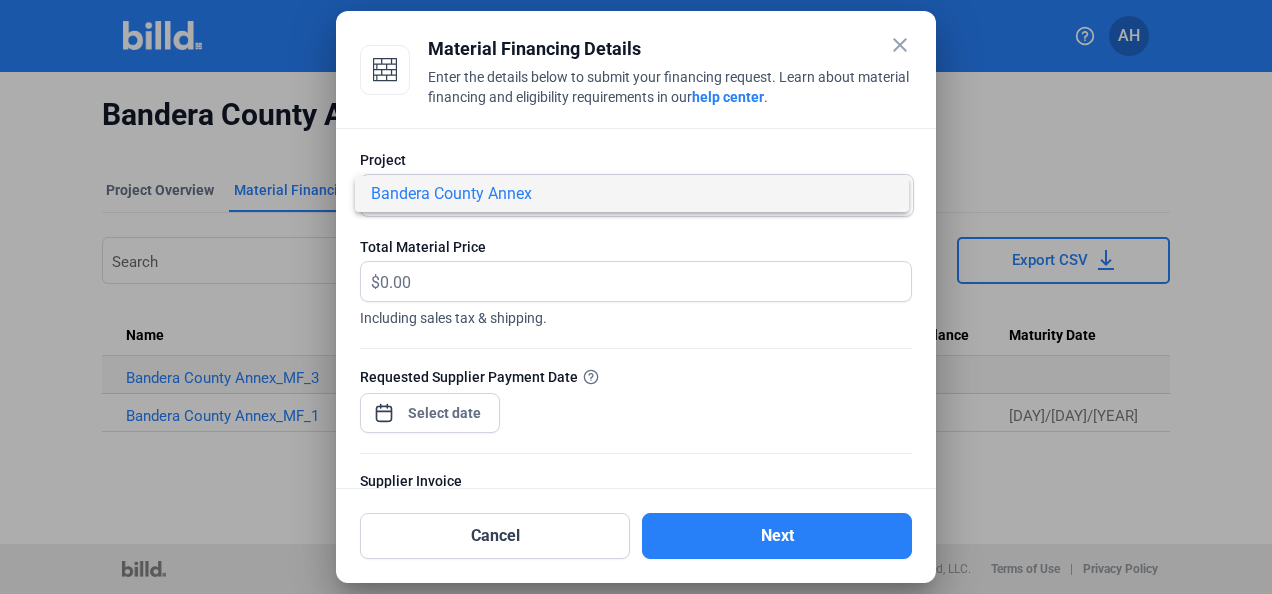 click at bounding box center [636, 297] 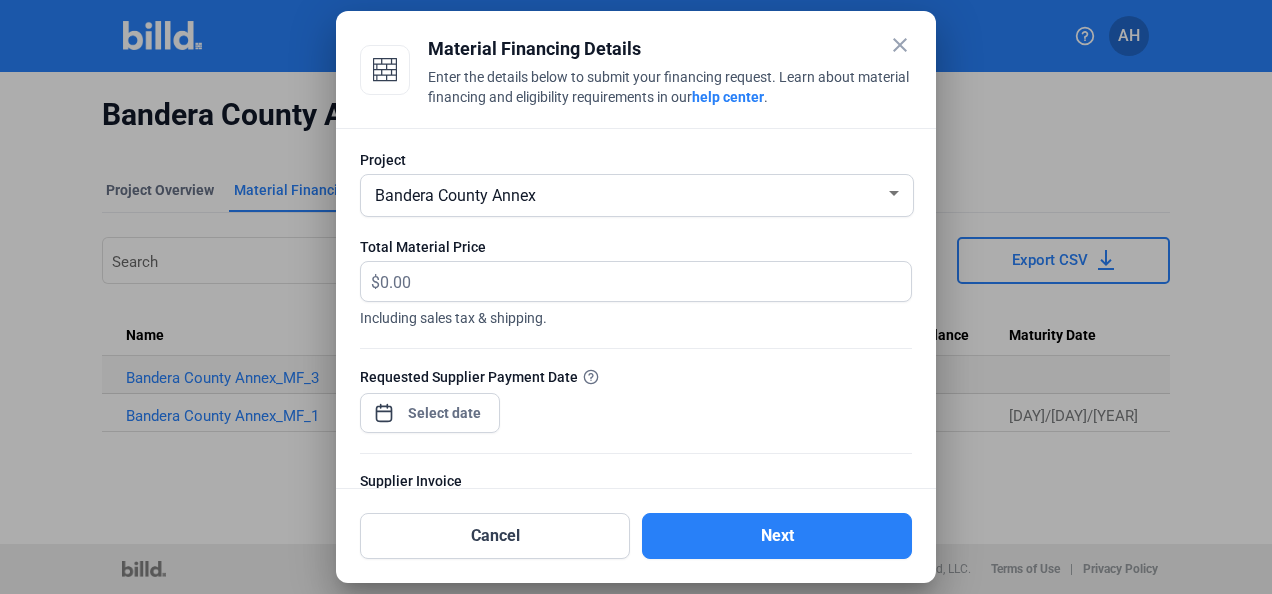 scroll, scrollTop: 0, scrollLeft: 0, axis: both 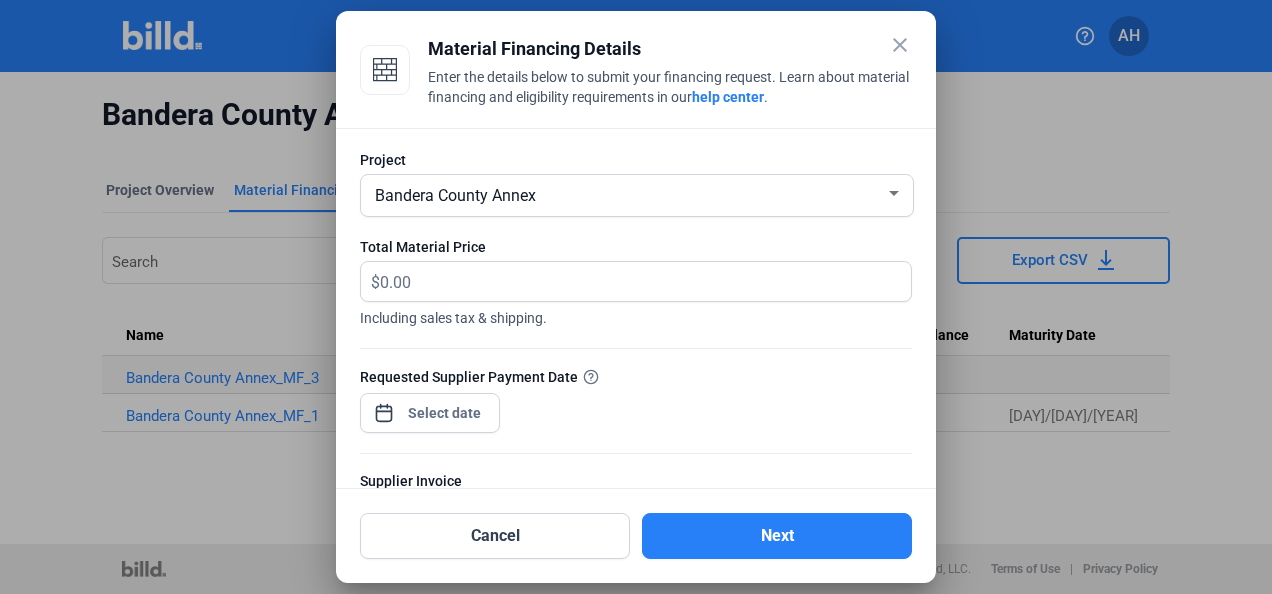 click at bounding box center (894, 194) 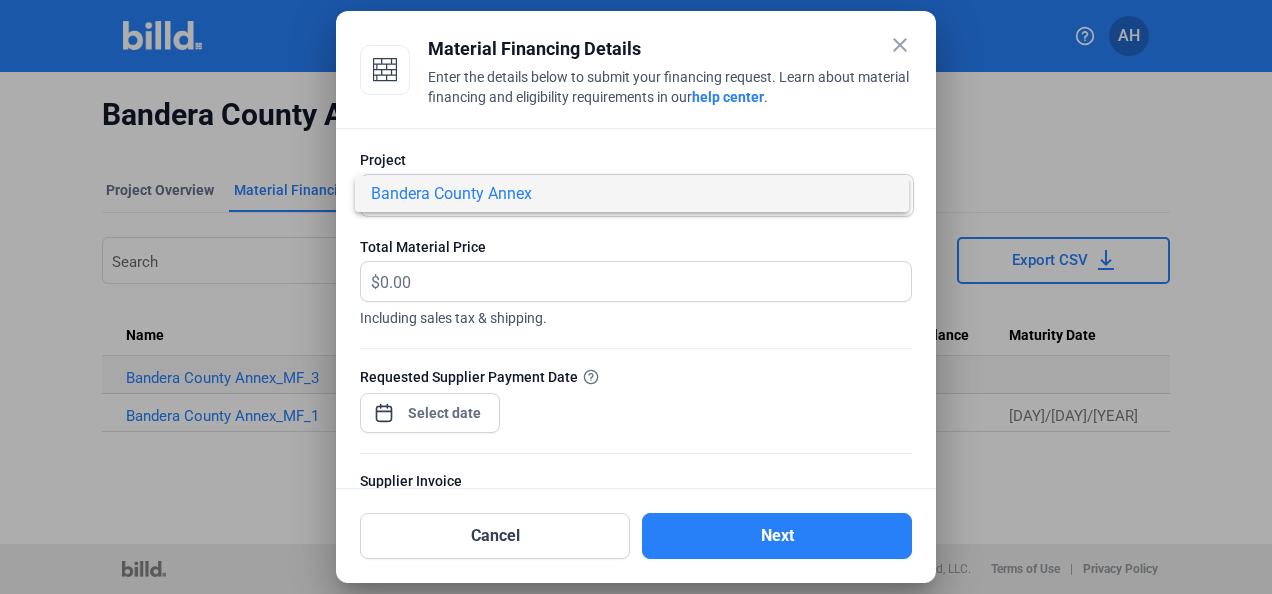 click at bounding box center [636, 297] 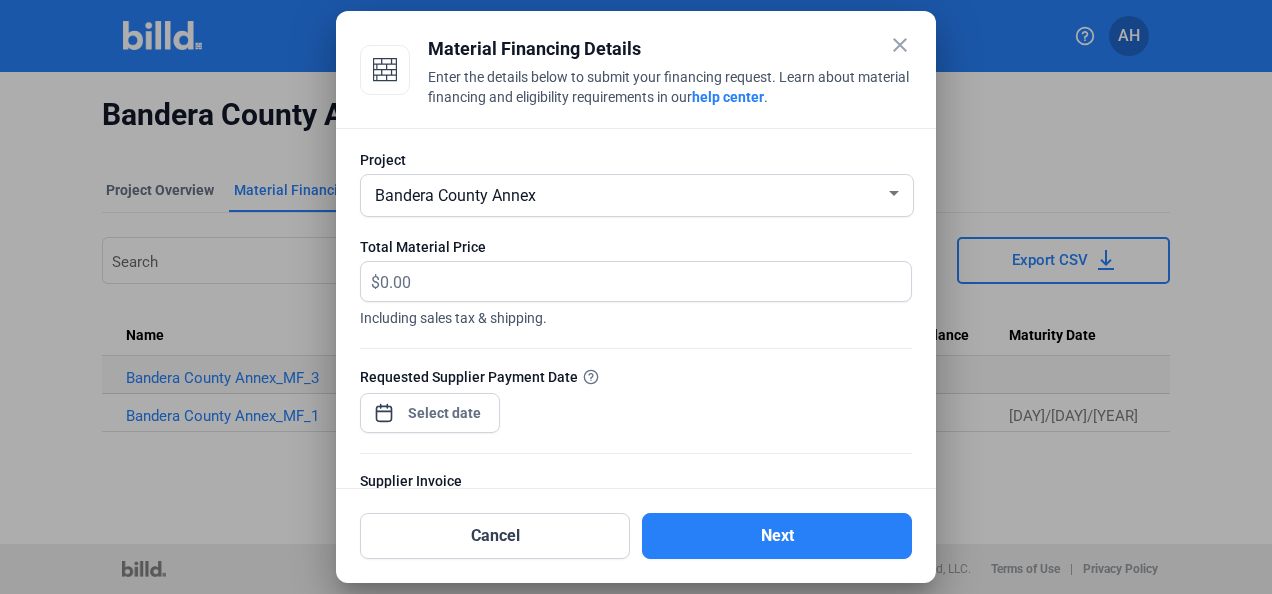 click on "close" at bounding box center (900, 45) 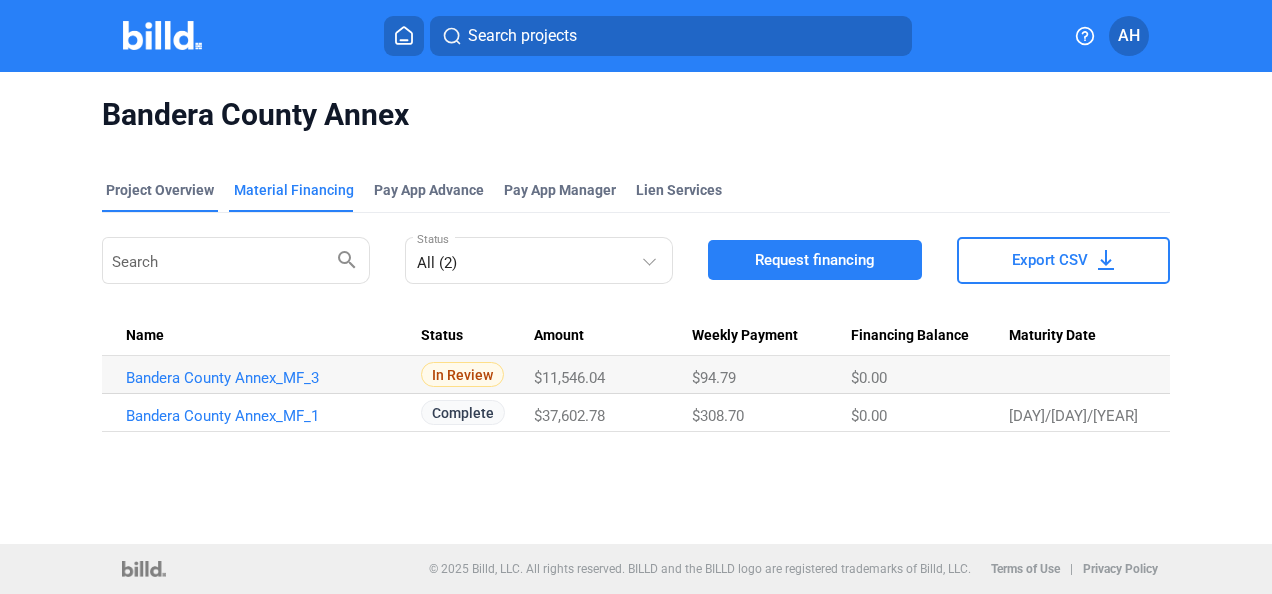 click on "Project Overview" at bounding box center [160, 190] 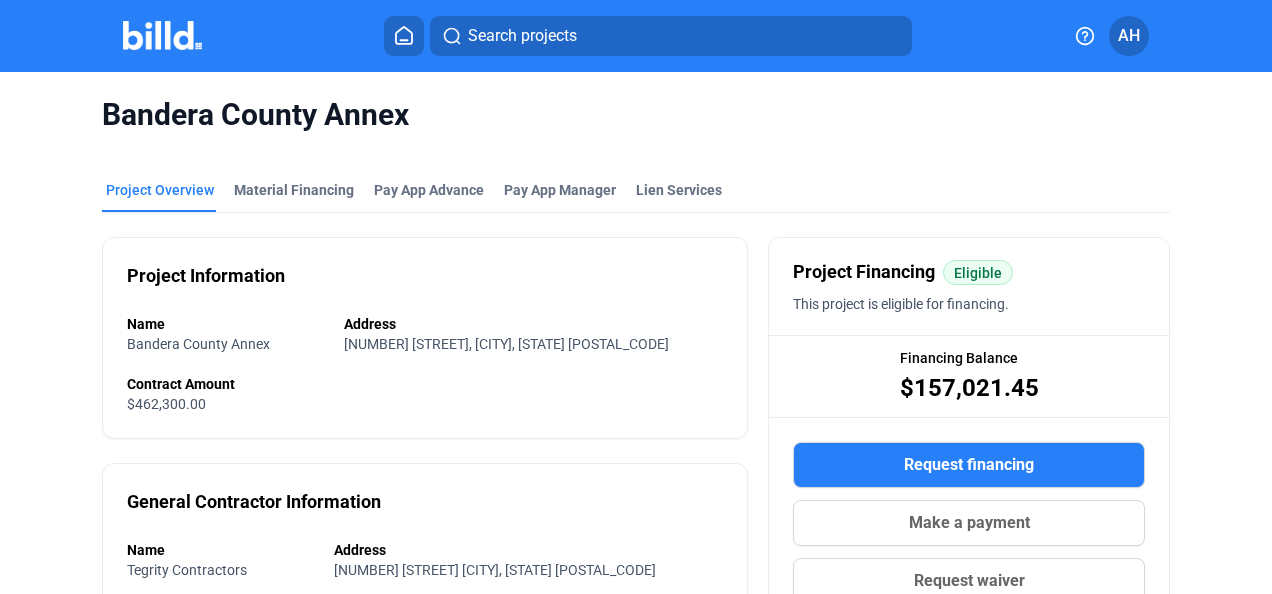 click at bounding box center (162, 35) 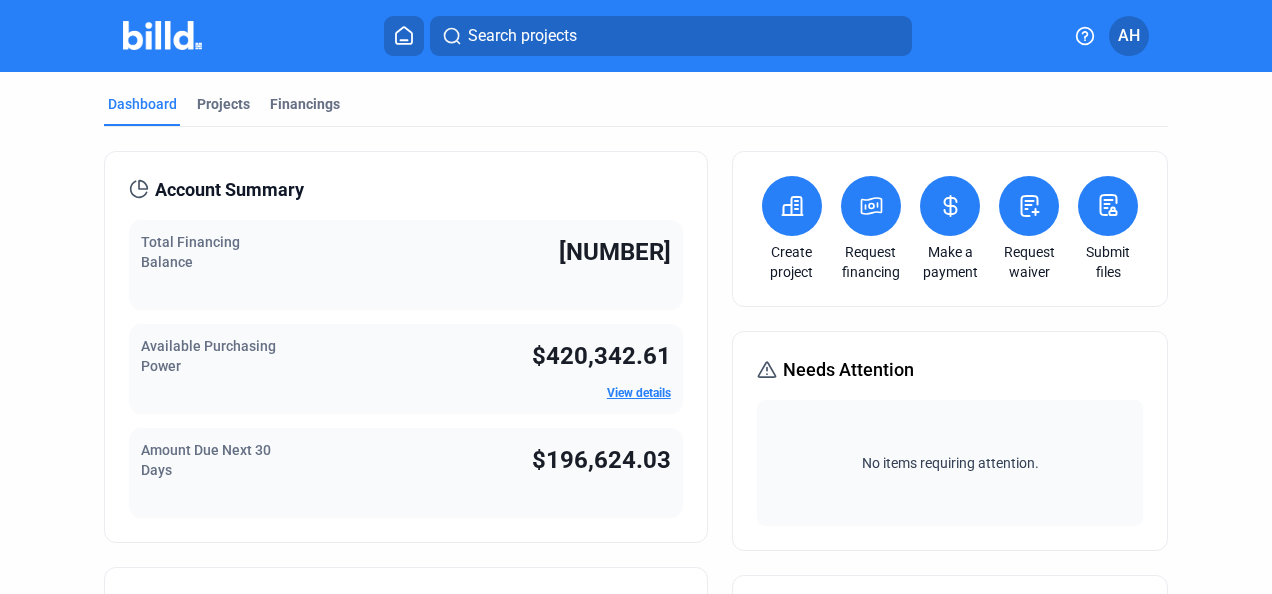 click at bounding box center [871, 206] 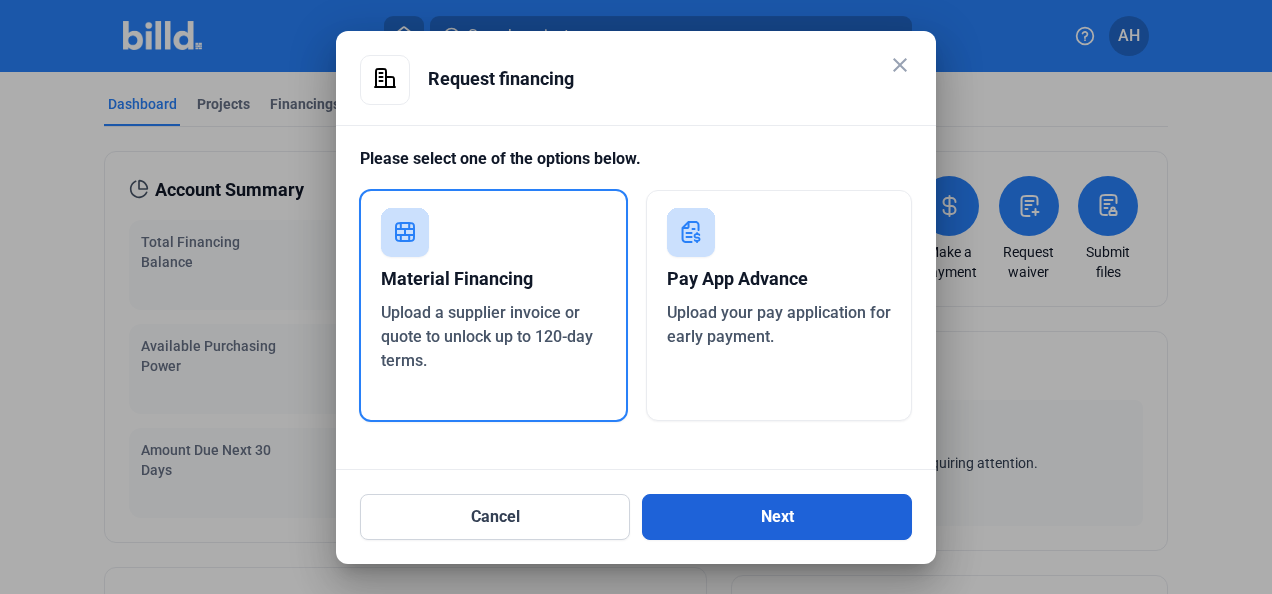click on "Next" at bounding box center [777, 517] 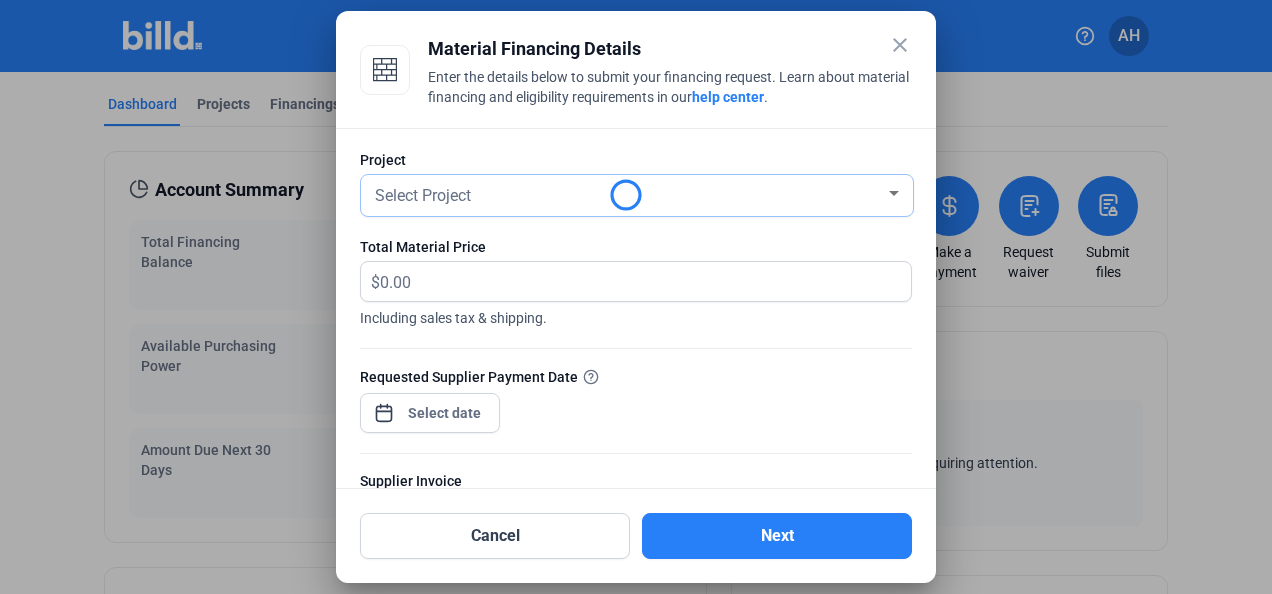 click on "Select Project" at bounding box center [628, 194] 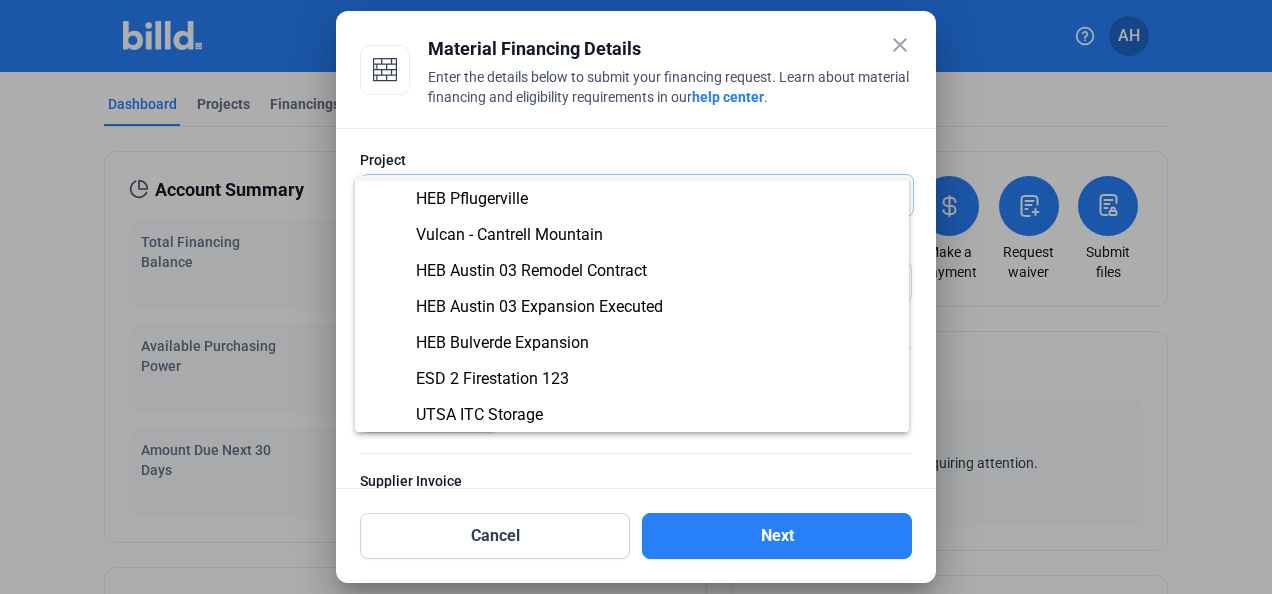 scroll, scrollTop: 140, scrollLeft: 0, axis: vertical 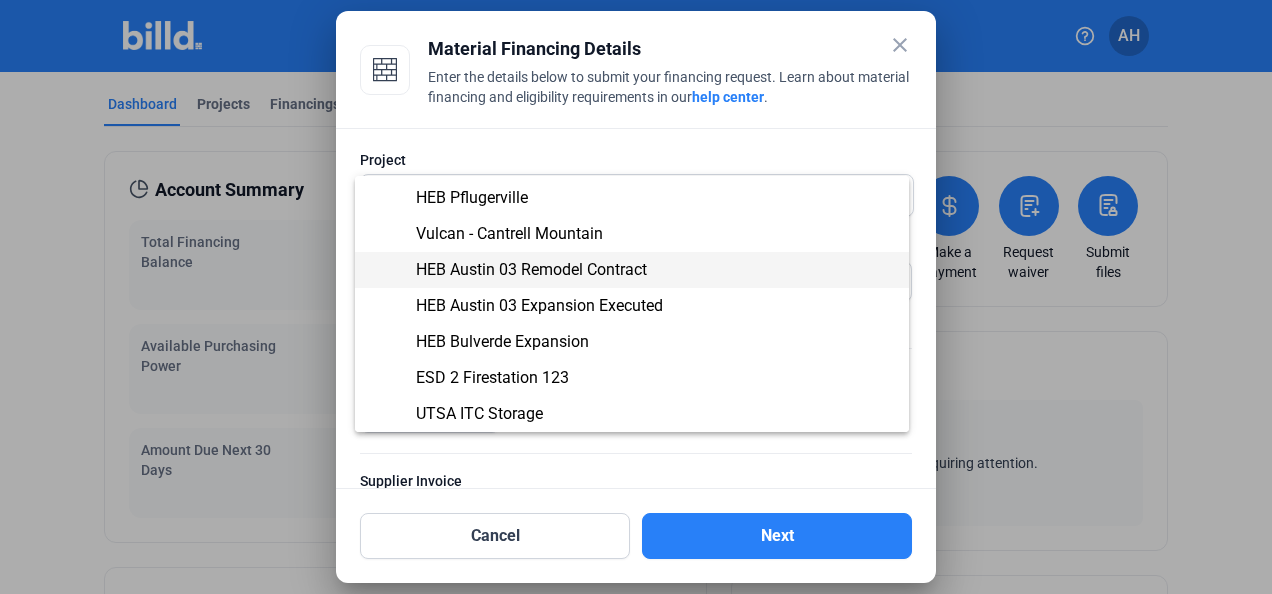 click on "HEB Austin 03 Remodel Contract" at bounding box center [531, 269] 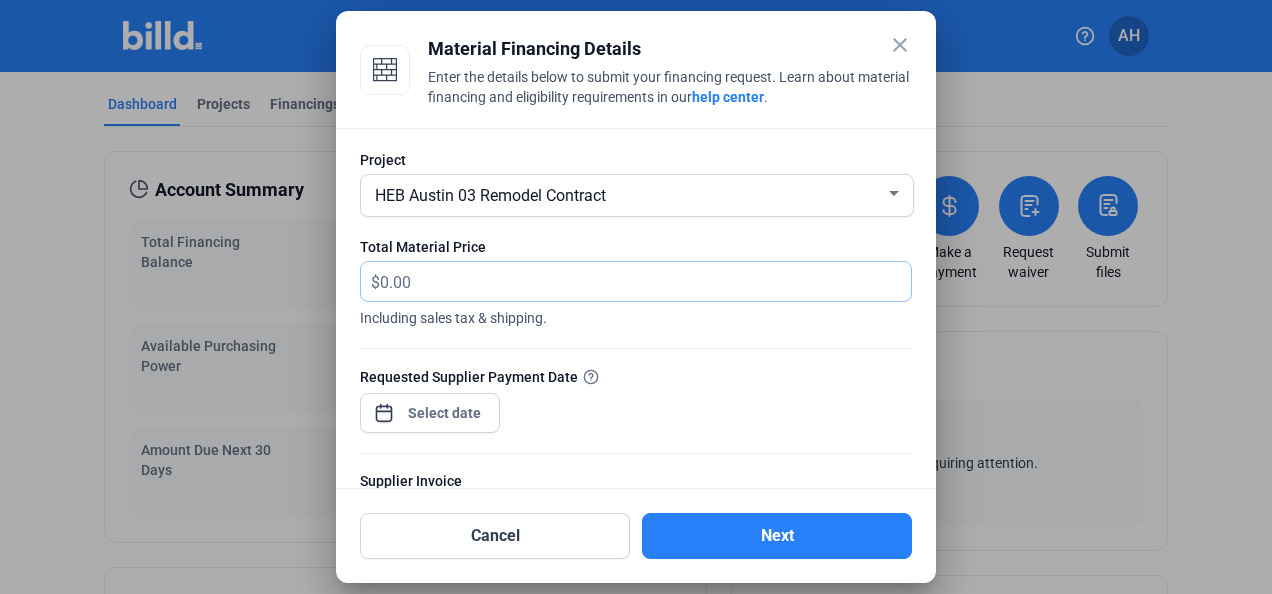click at bounding box center [634, 281] 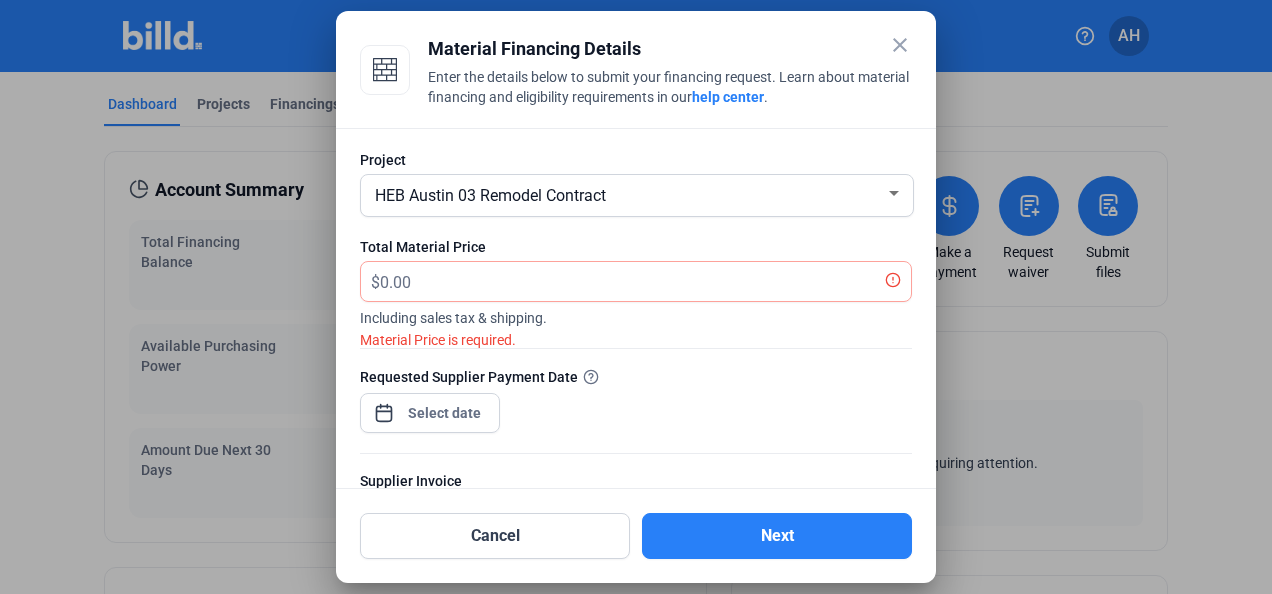 click on "close" at bounding box center (900, 45) 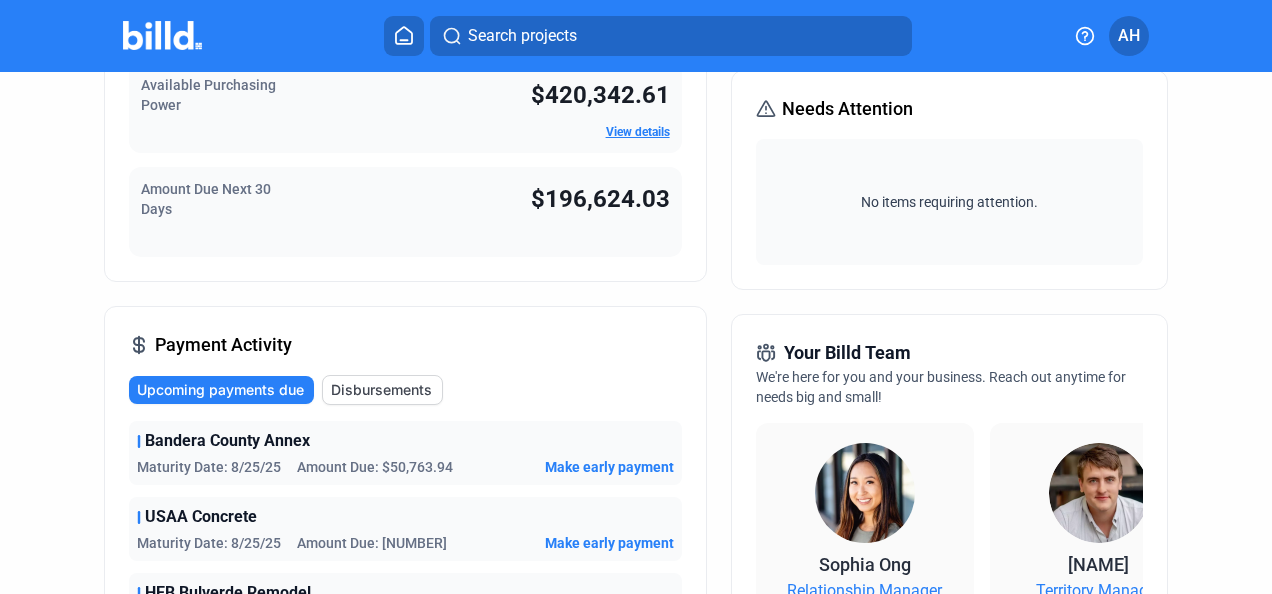 scroll, scrollTop: 0, scrollLeft: 0, axis: both 